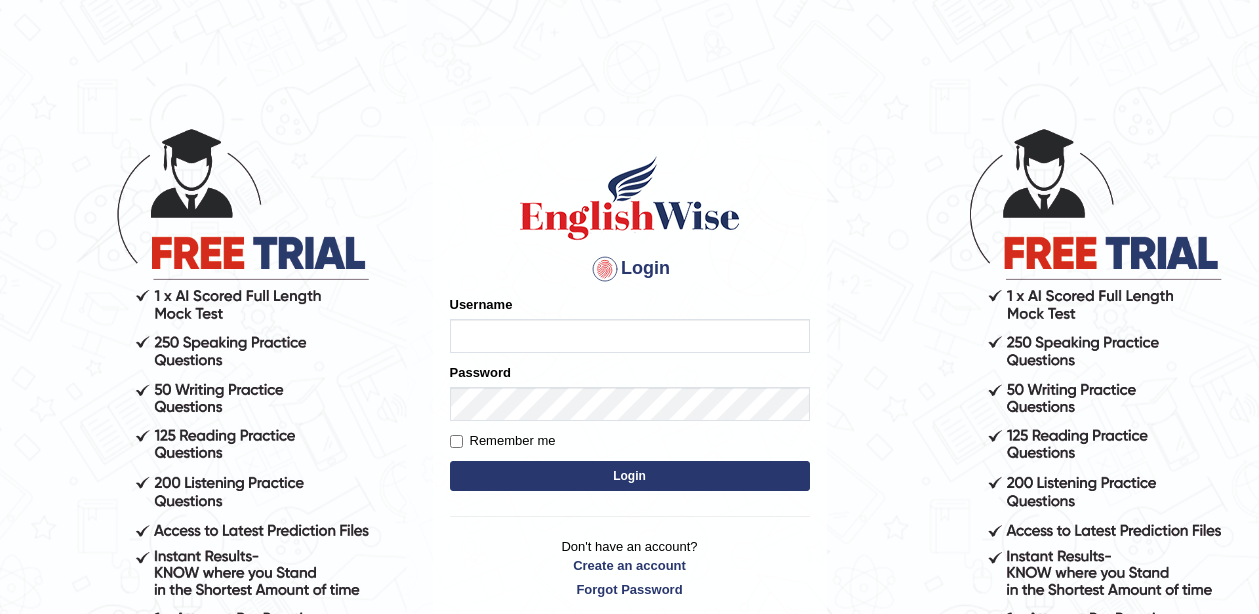 scroll, scrollTop: 0, scrollLeft: 0, axis: both 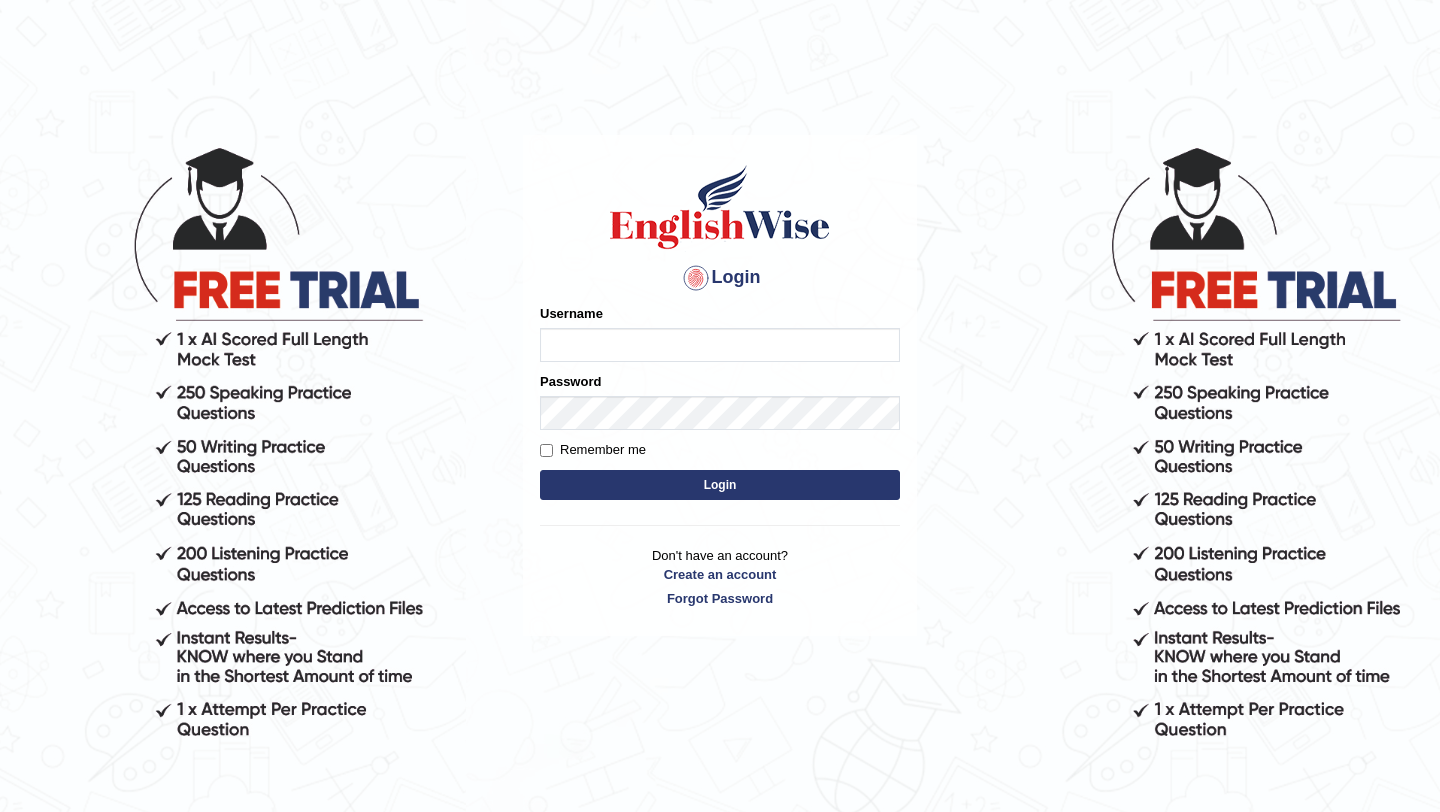 type on "pavithragowda" 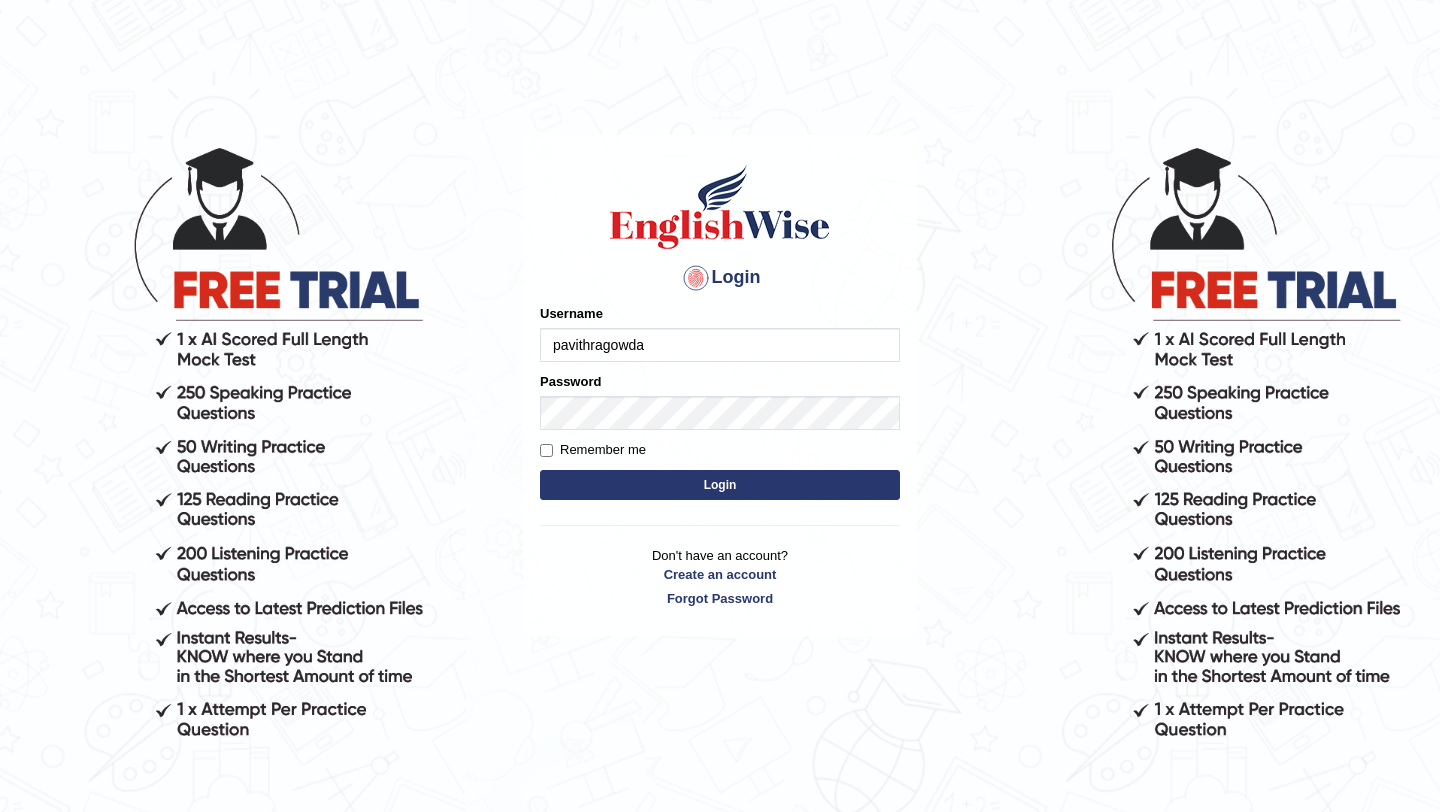 click on "Login" at bounding box center [720, 485] 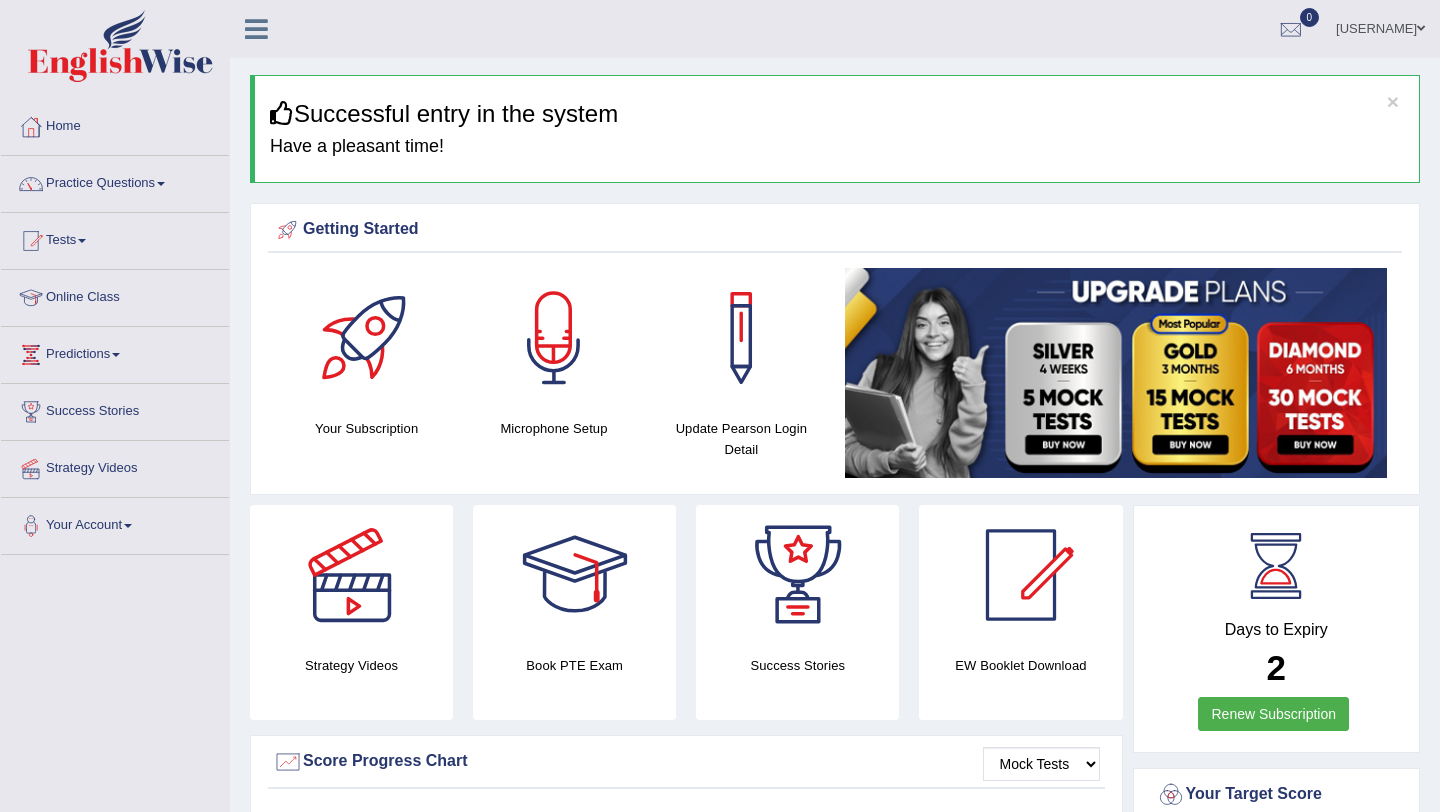 scroll, scrollTop: 0, scrollLeft: 0, axis: both 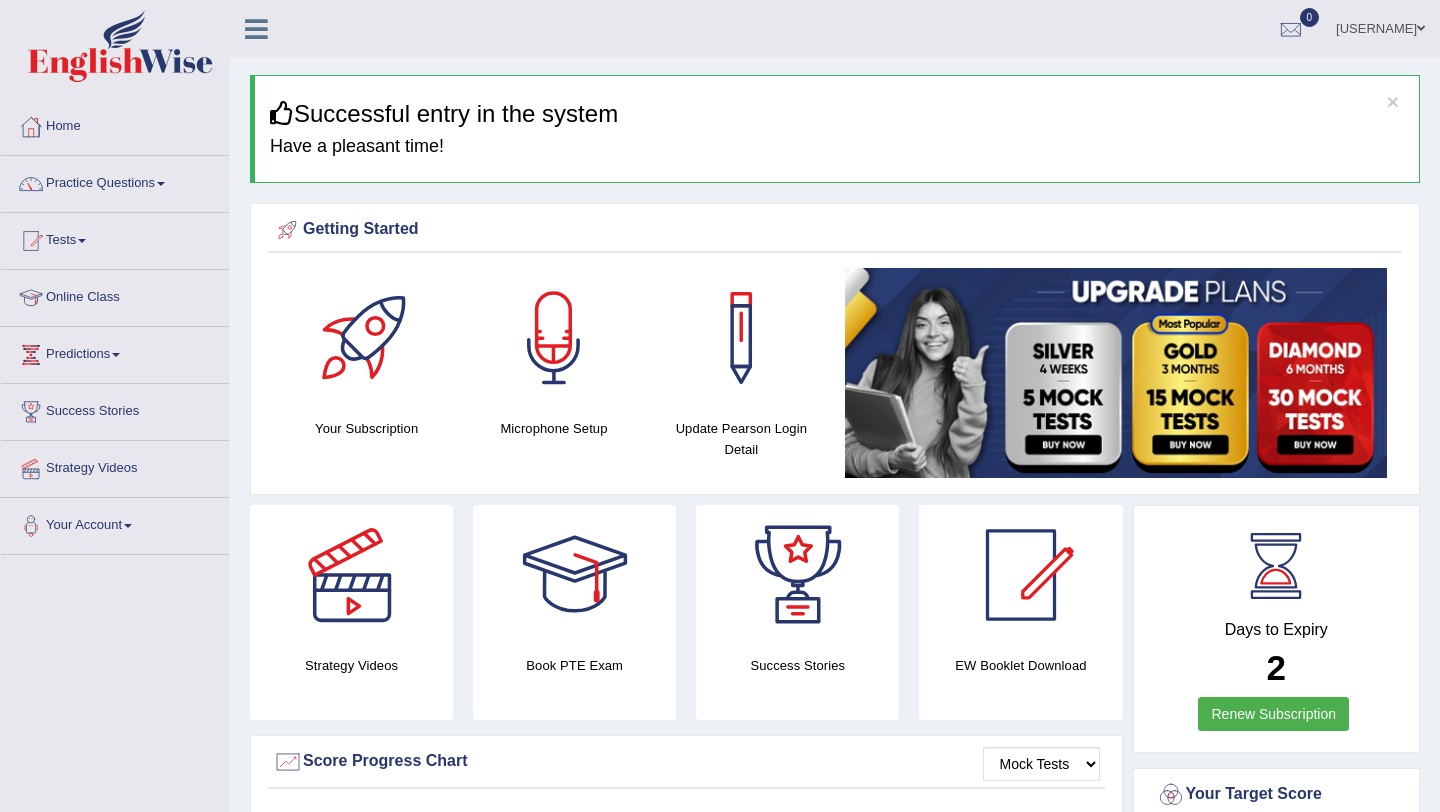 click at bounding box center [554, 338] 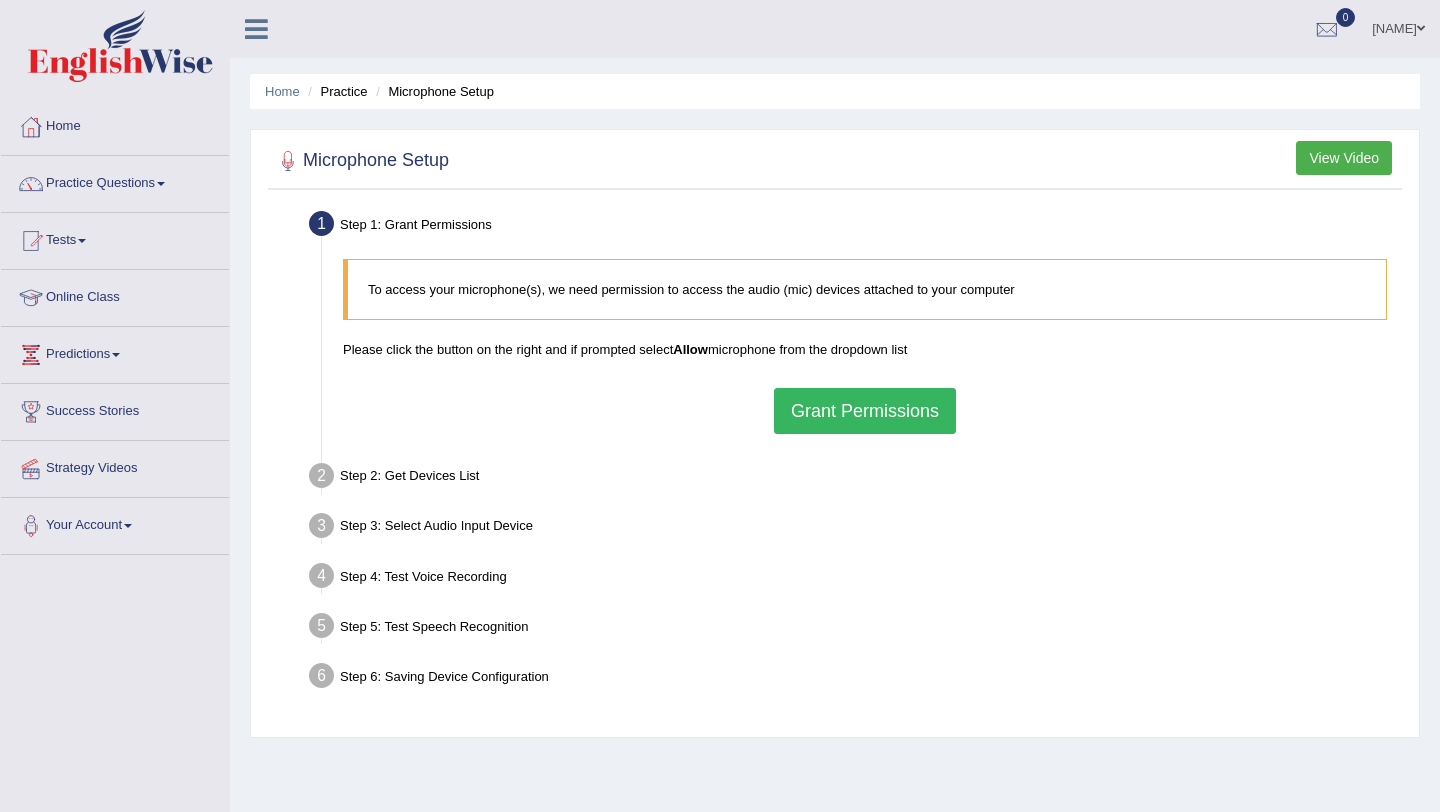 scroll, scrollTop: 0, scrollLeft: 0, axis: both 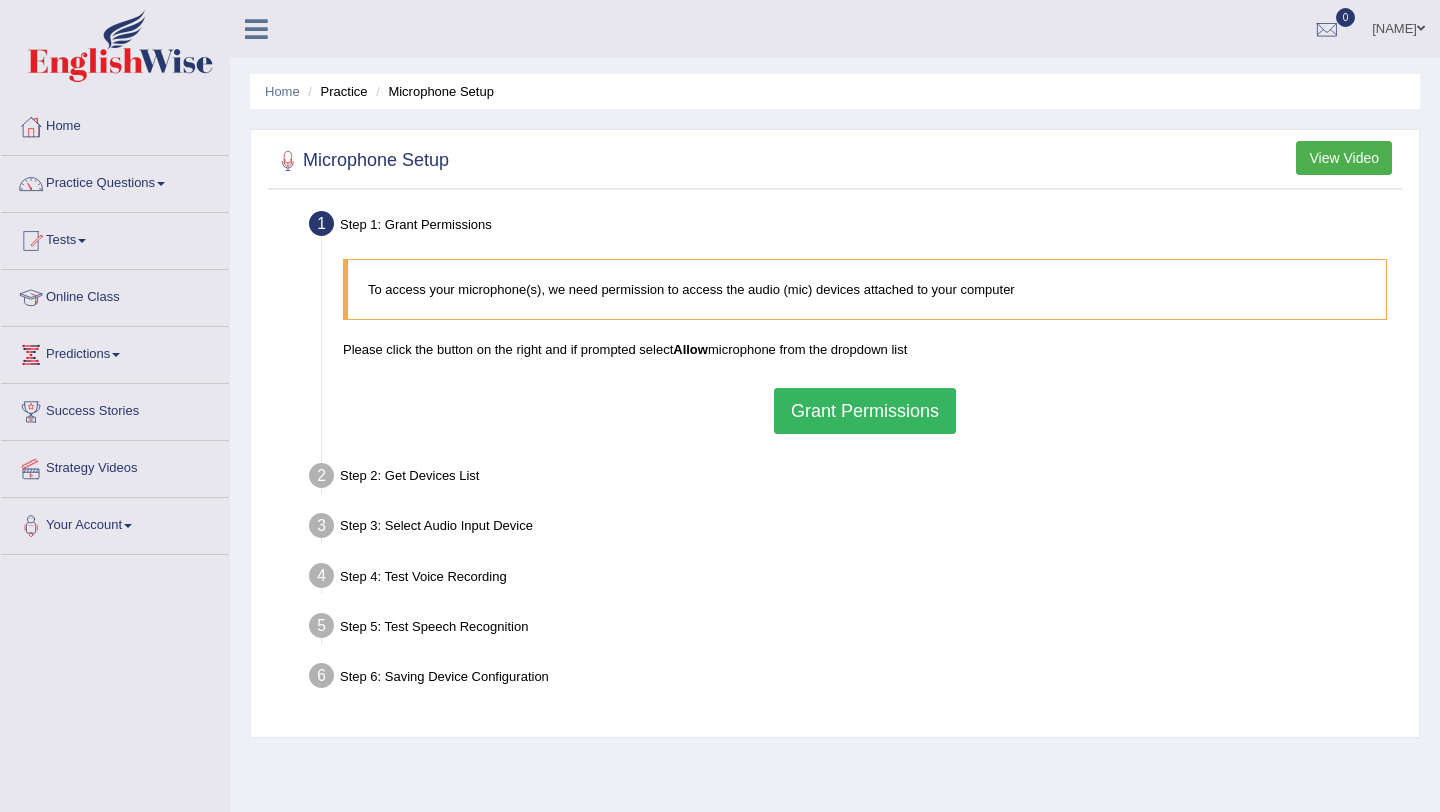 click on "View Video" at bounding box center [1344, 158] 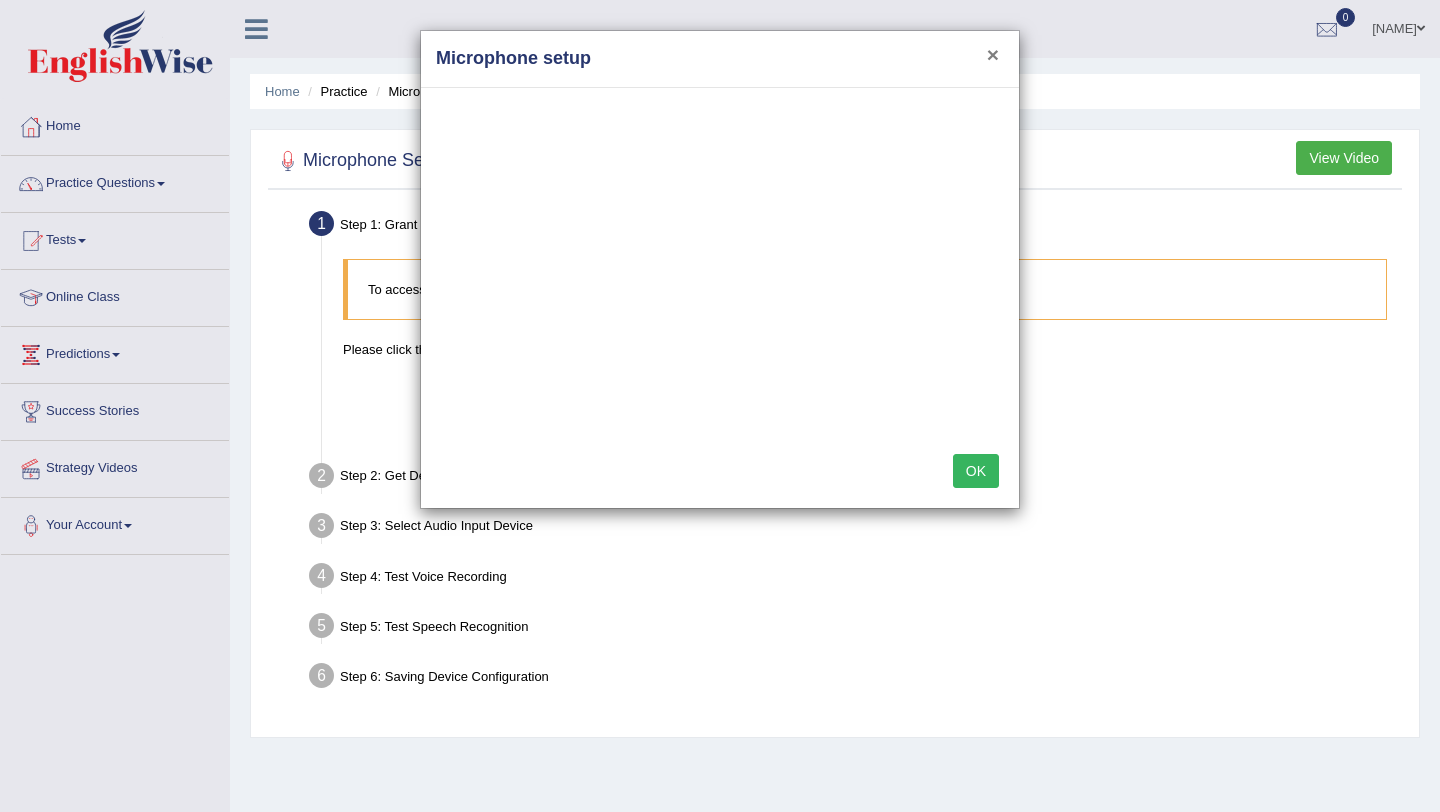 click on "×" at bounding box center (993, 54) 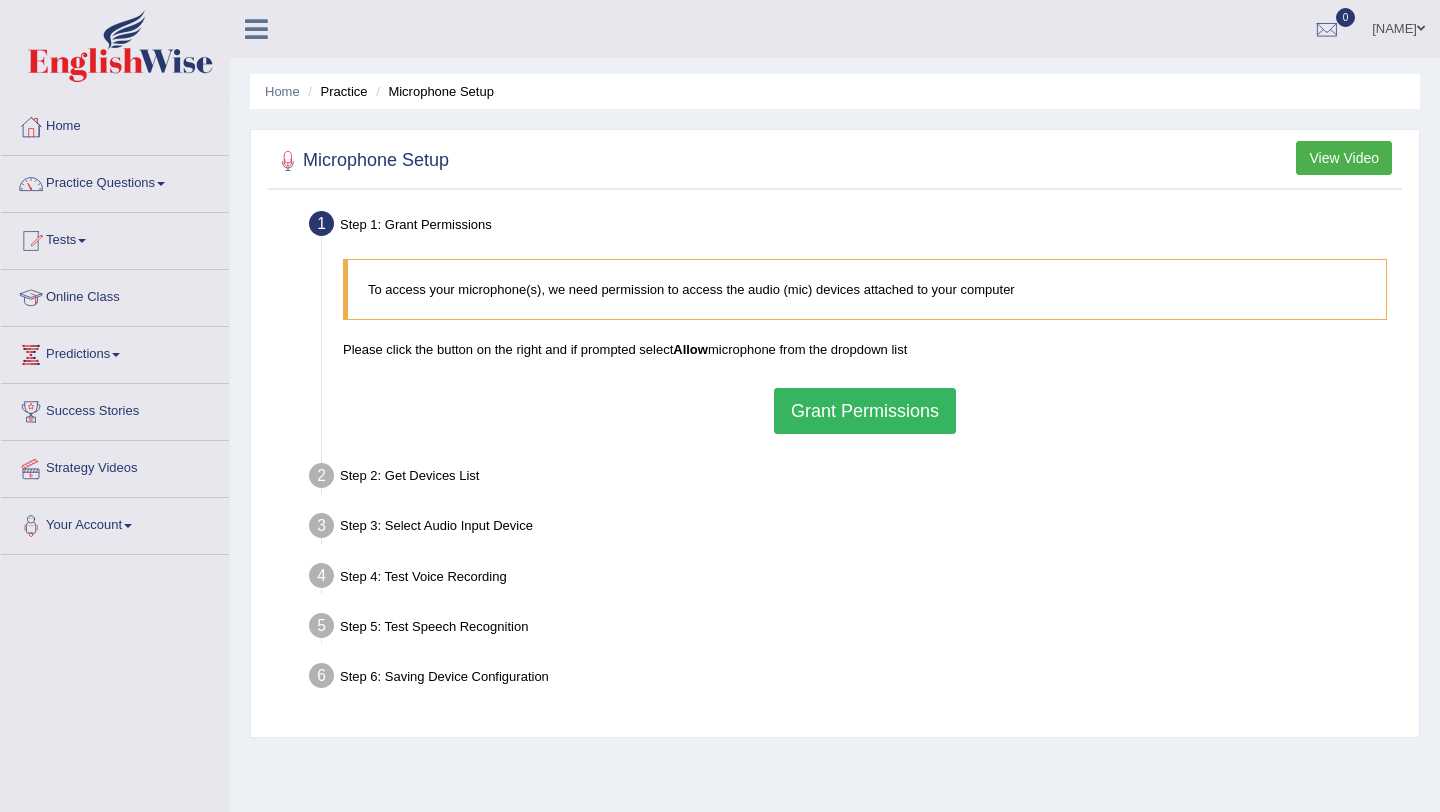 click on "Practice Questions" at bounding box center [115, 181] 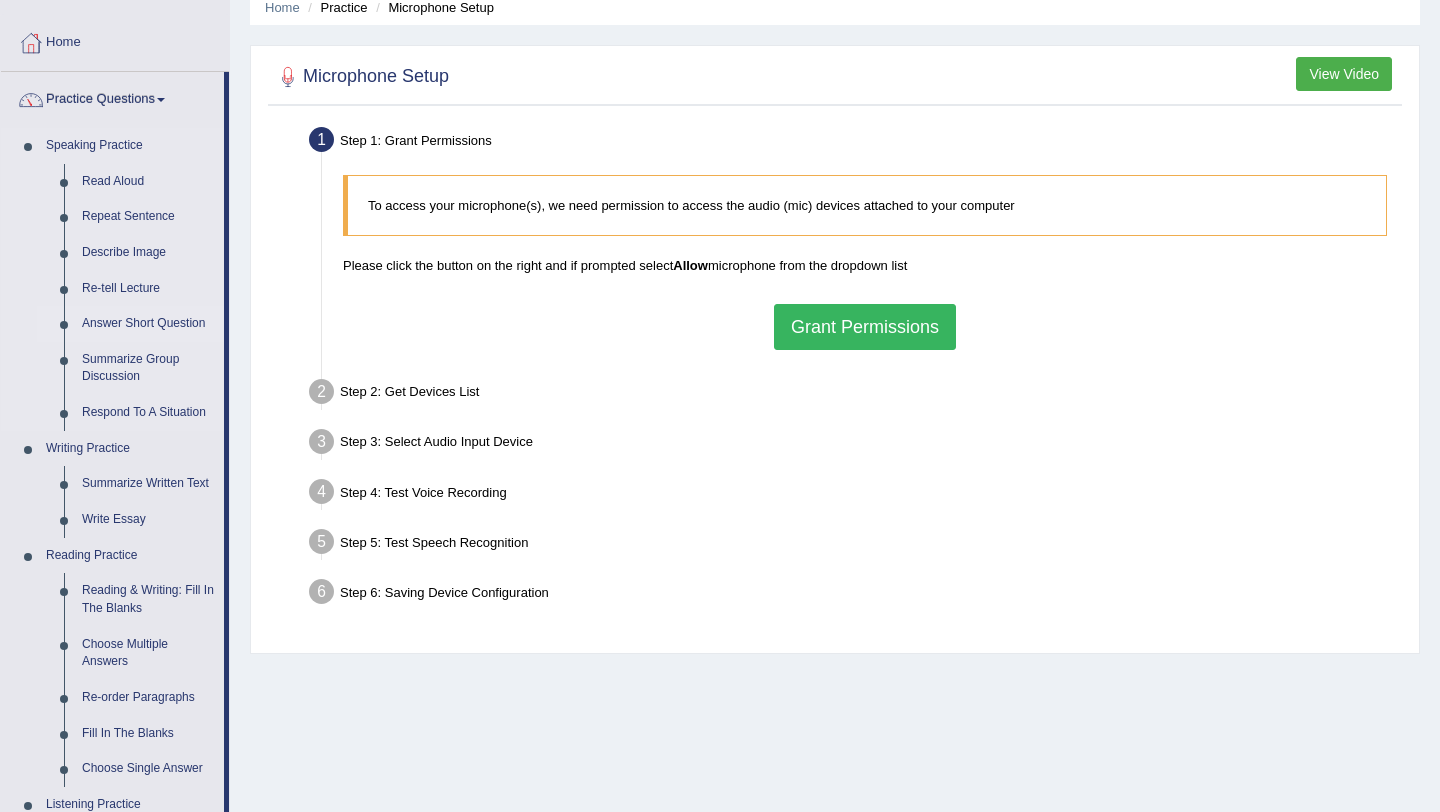 scroll, scrollTop: 88, scrollLeft: 0, axis: vertical 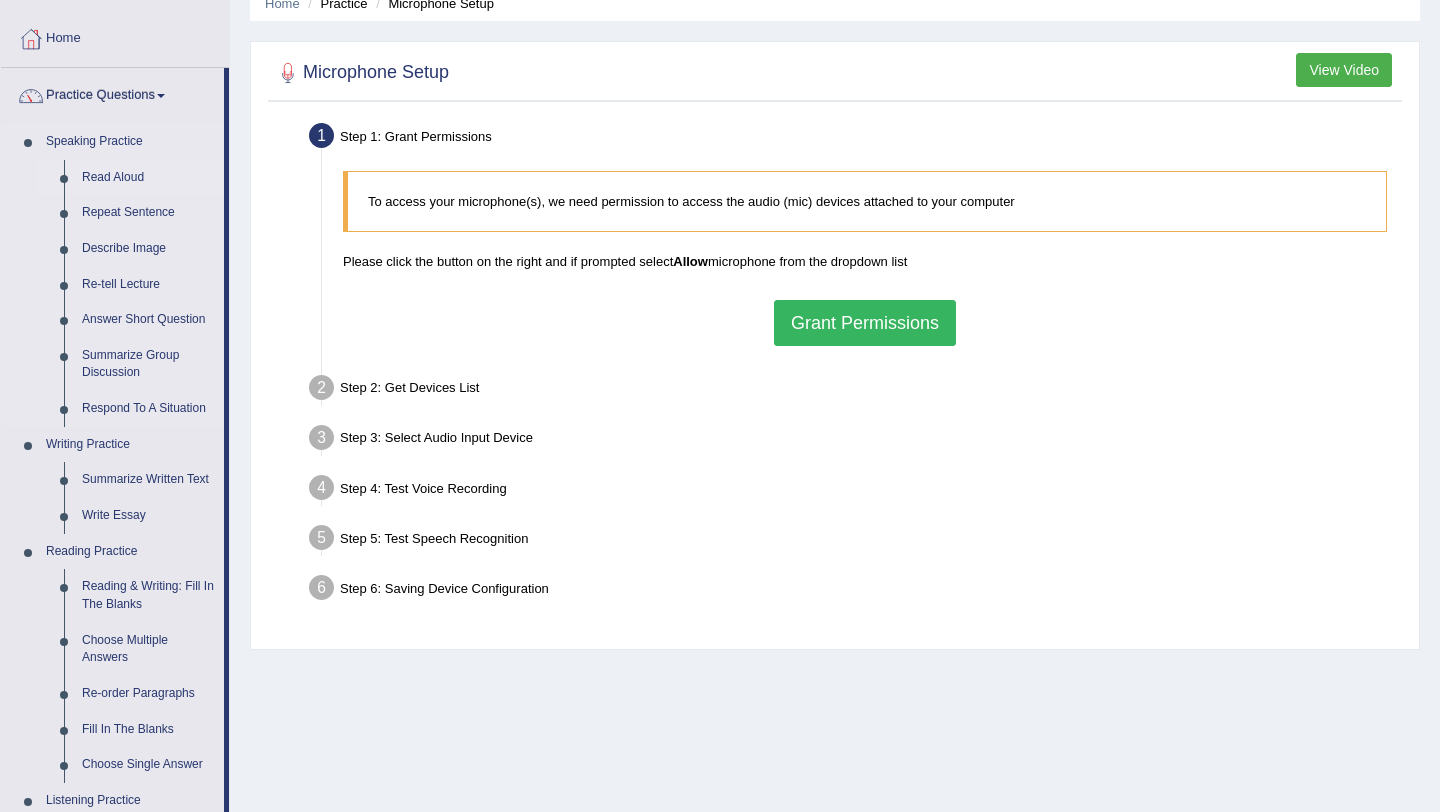 click on "Read Aloud" at bounding box center (148, 178) 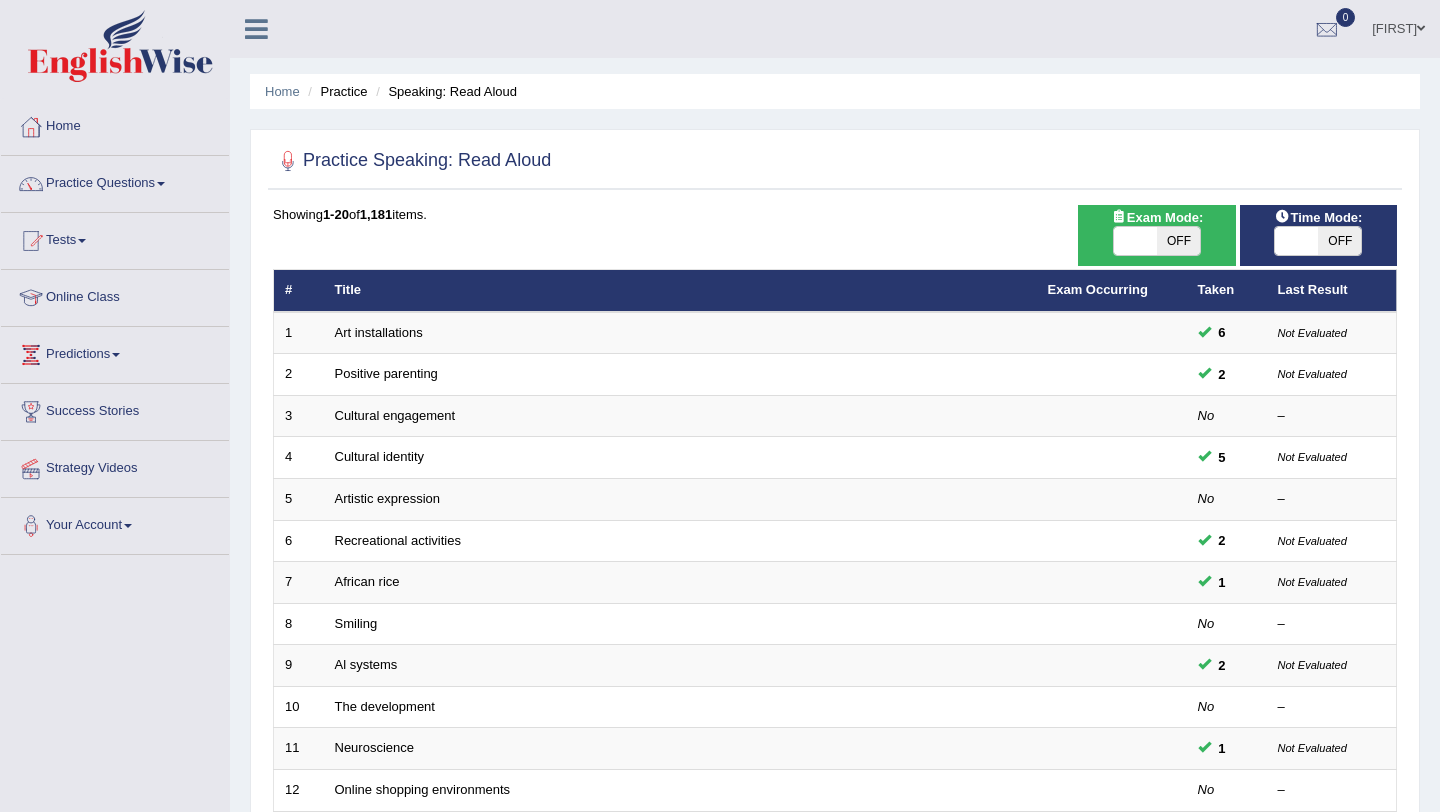 scroll, scrollTop: 408, scrollLeft: 0, axis: vertical 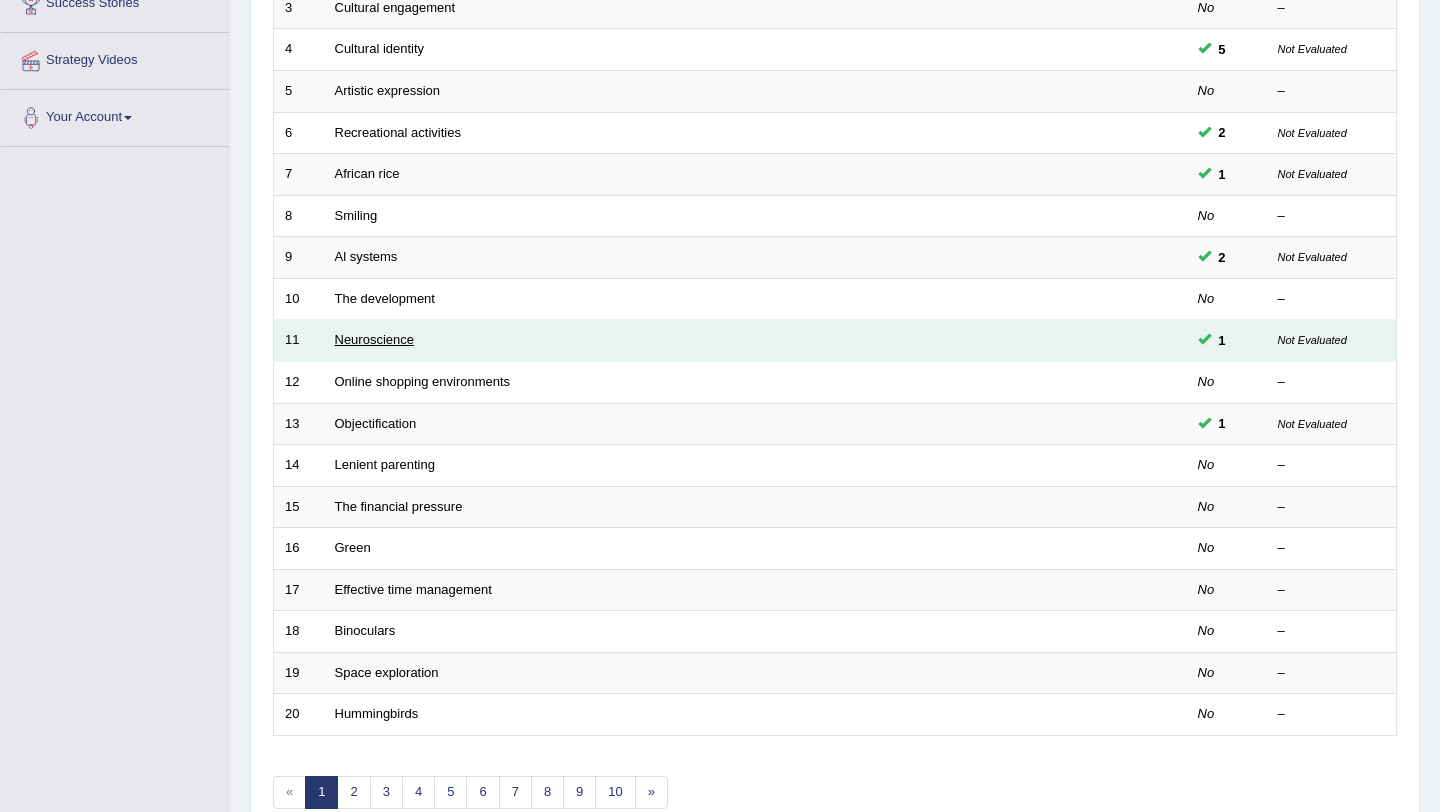 click on "Neuroscience" at bounding box center (375, 339) 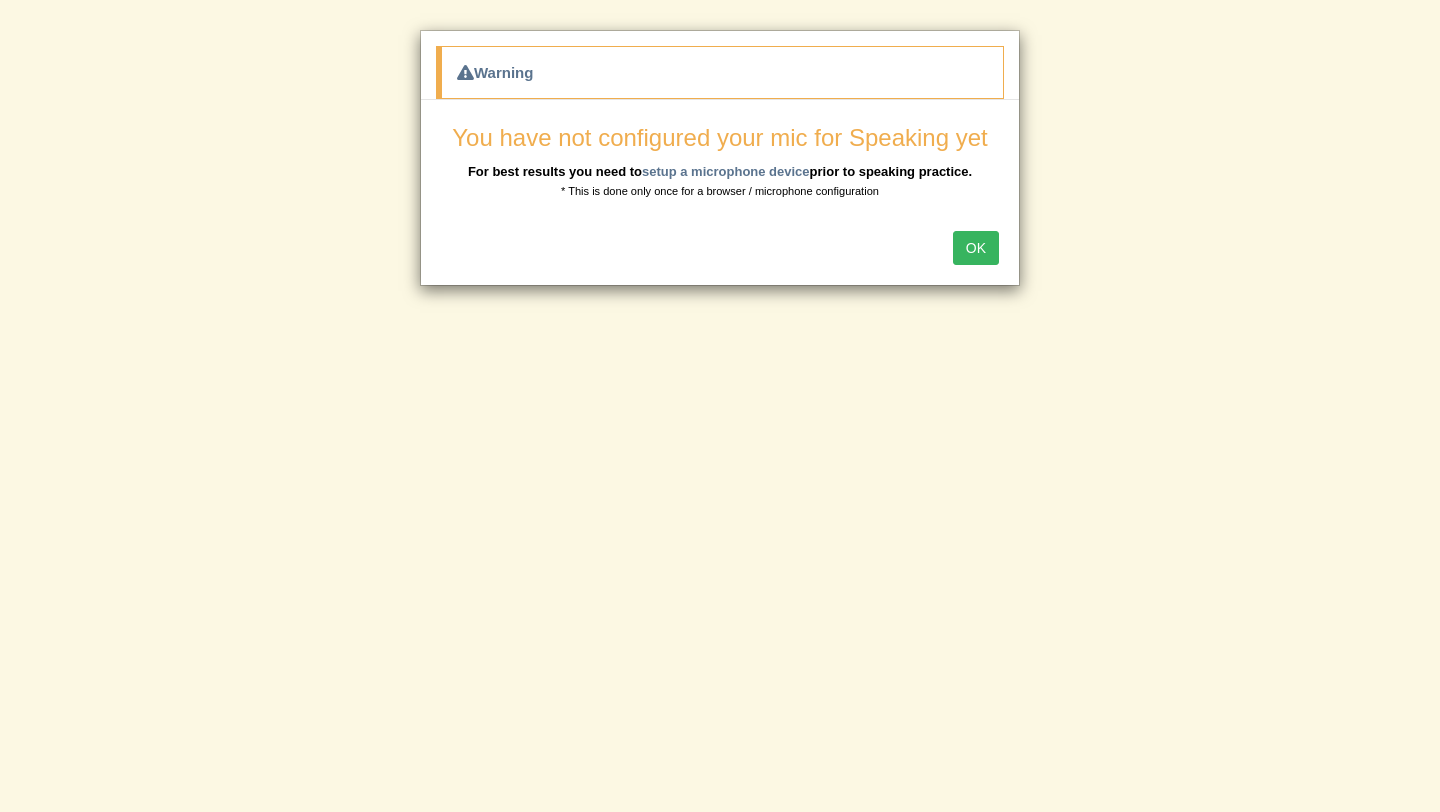 scroll, scrollTop: 0, scrollLeft: 0, axis: both 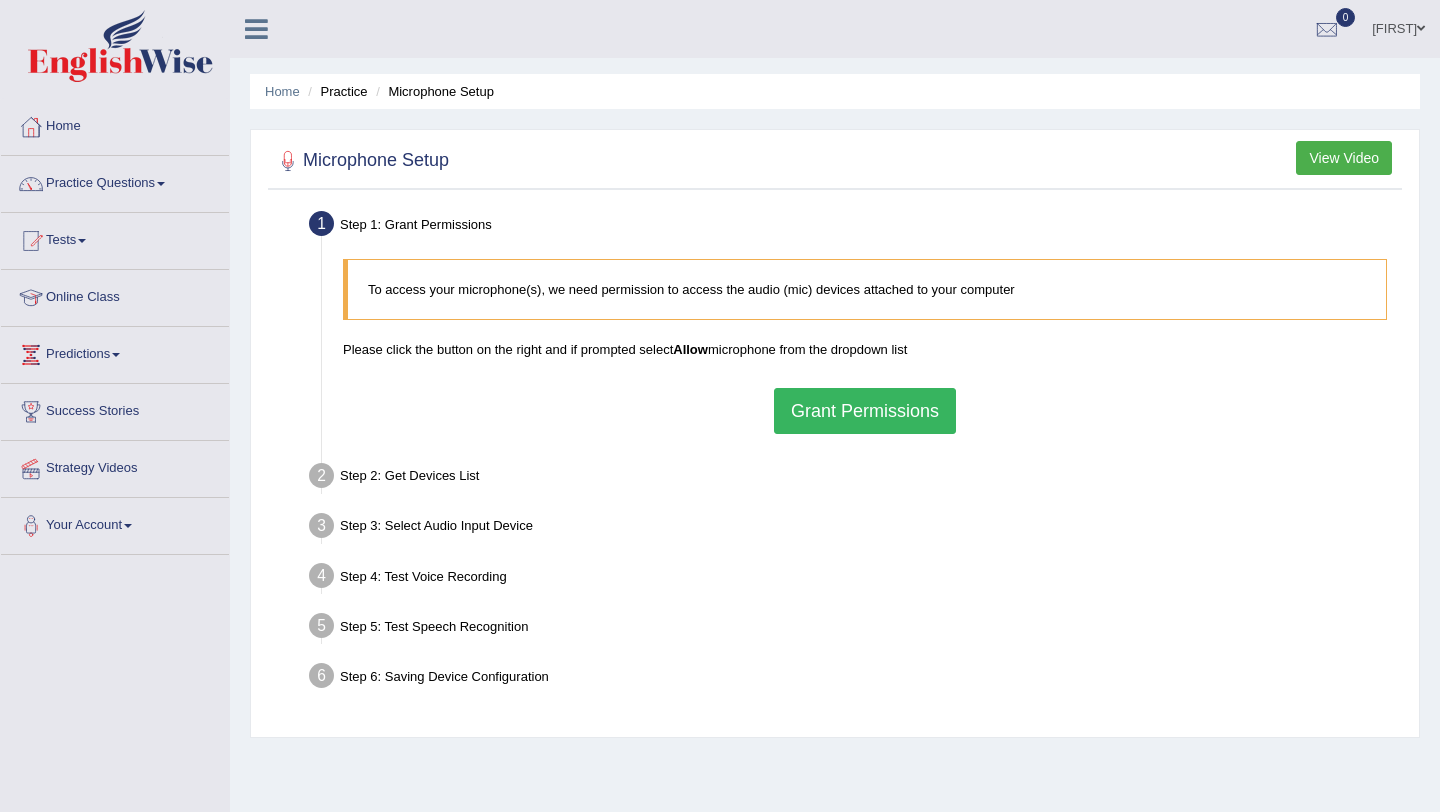 click on "Grant Permissions" at bounding box center (865, 411) 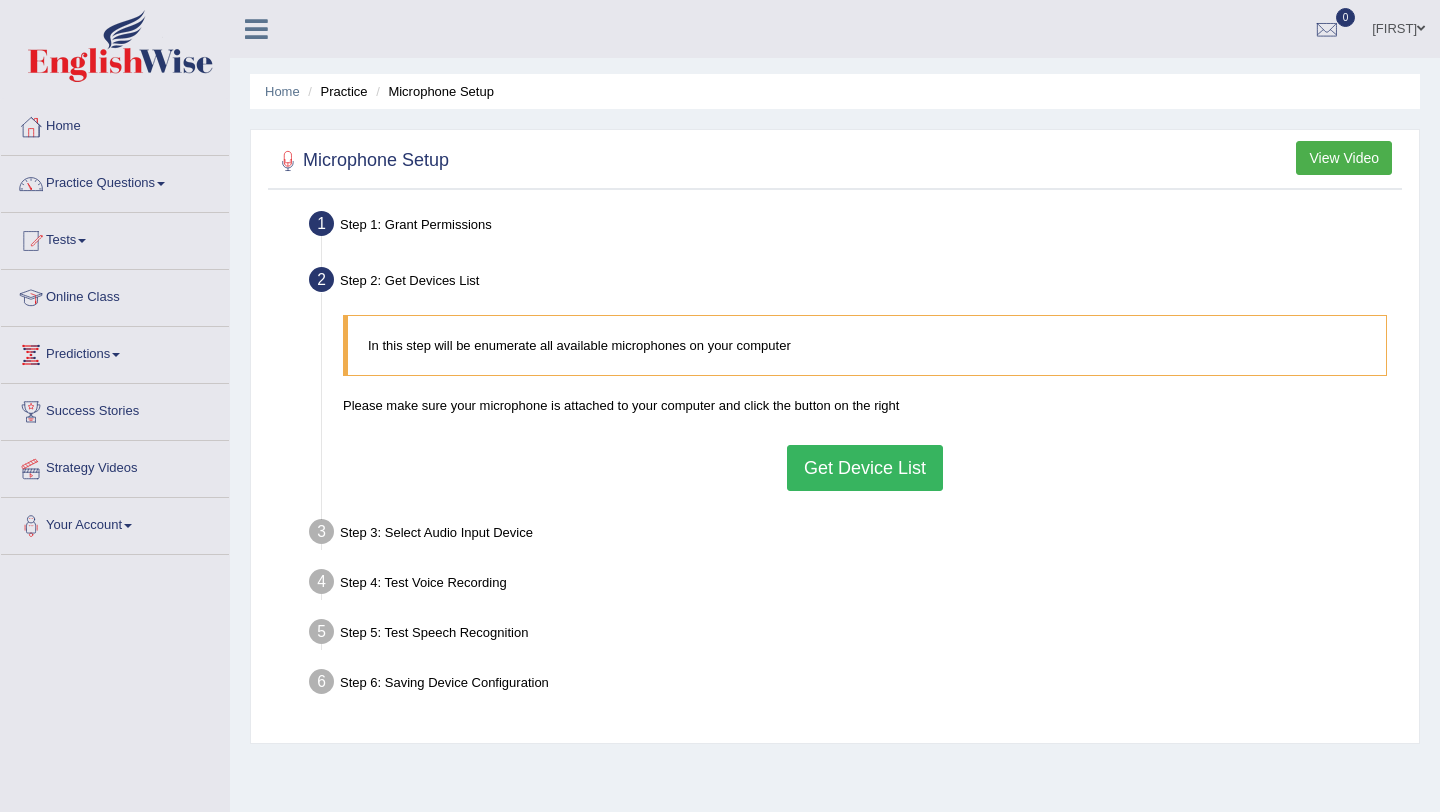 click on "Get Device List" at bounding box center [865, 468] 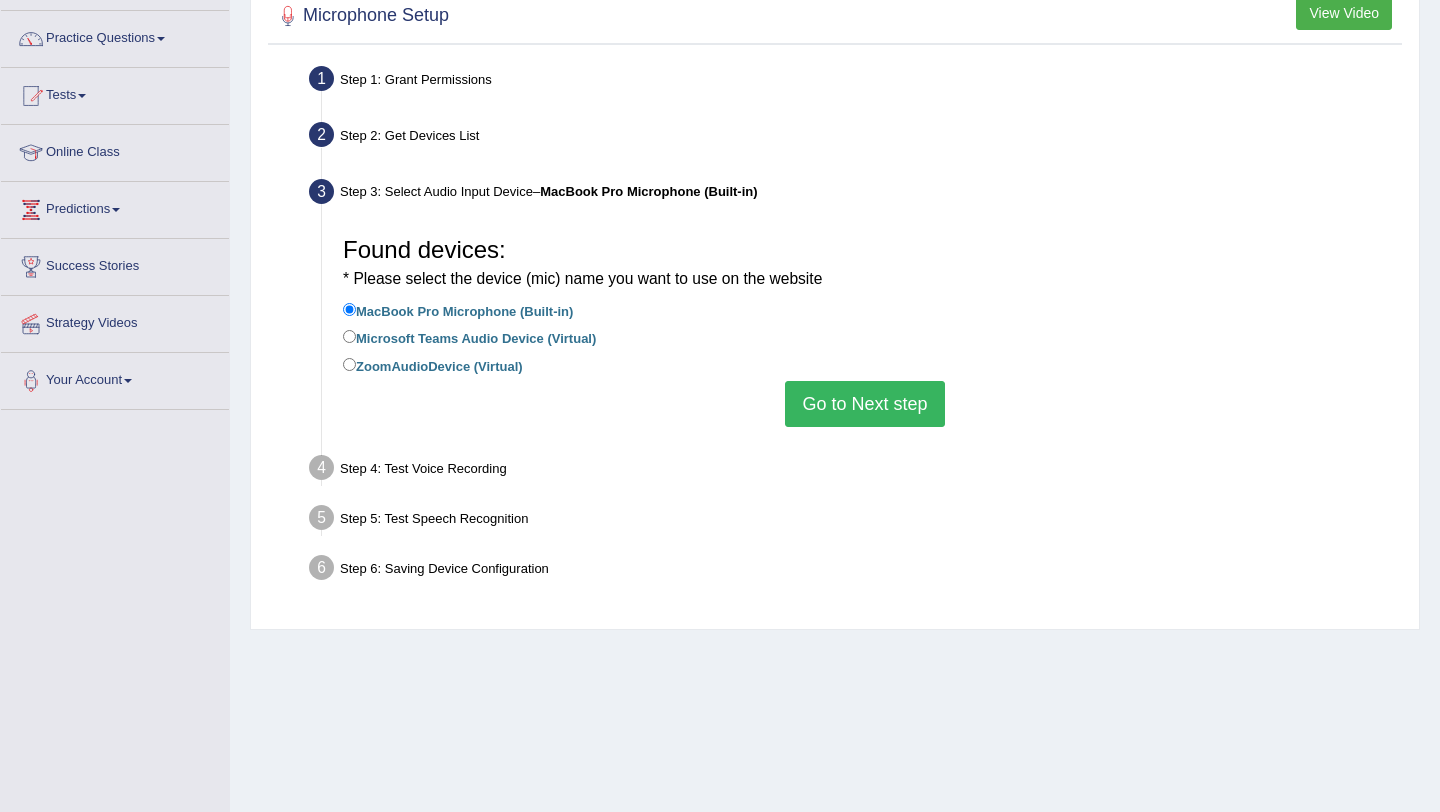 scroll, scrollTop: 179, scrollLeft: 0, axis: vertical 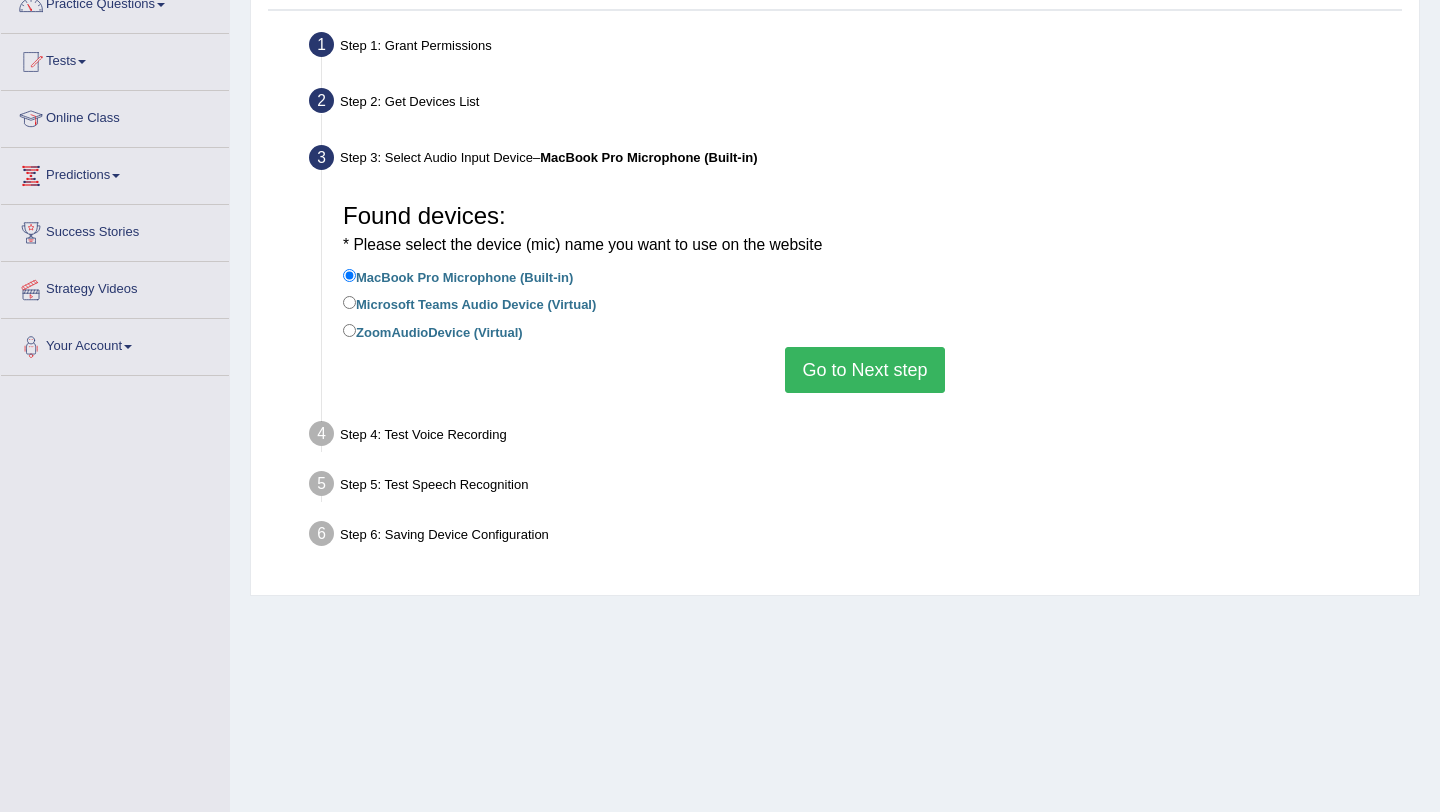 click on "Go to Next step" at bounding box center [864, 370] 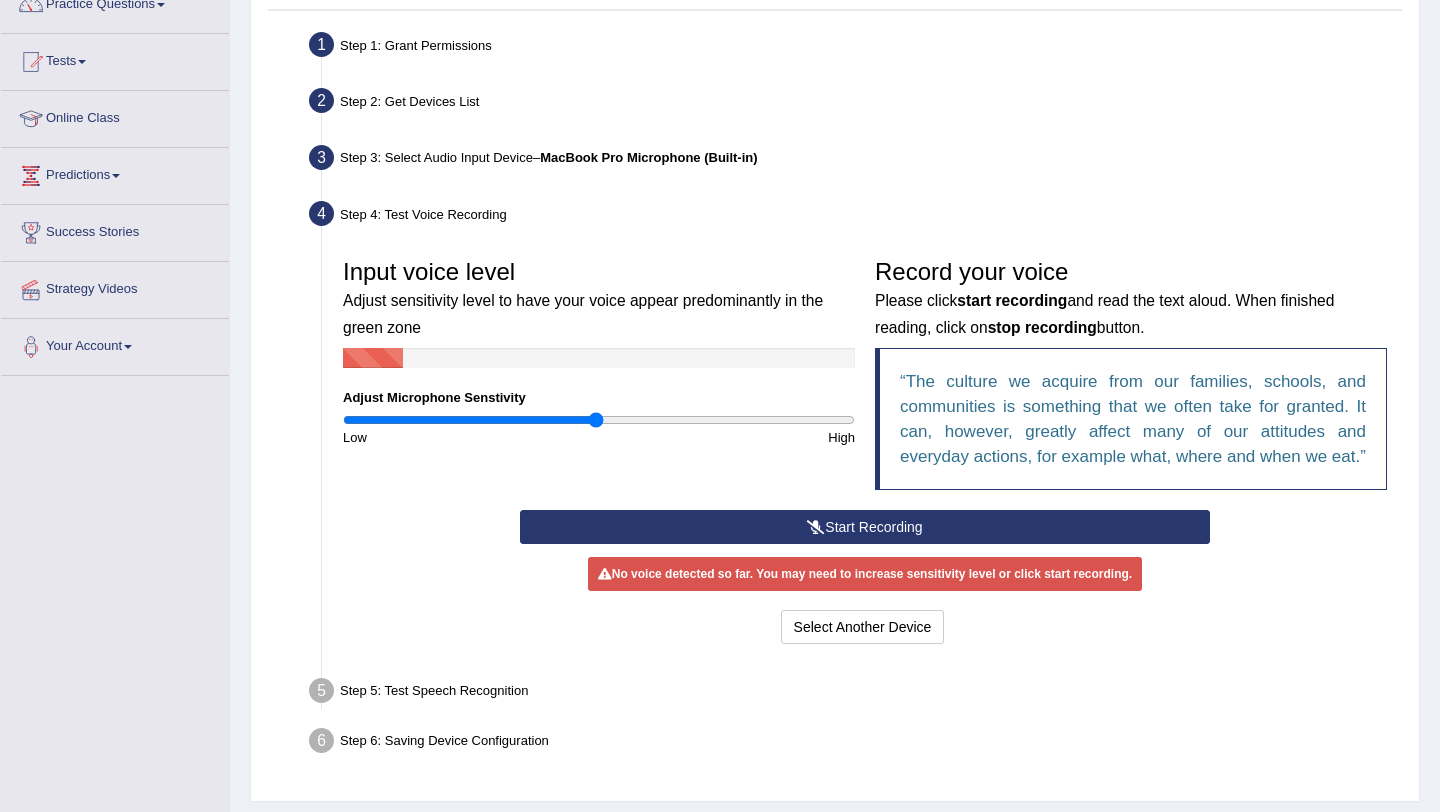 click on "Start Recording" at bounding box center [864, 527] 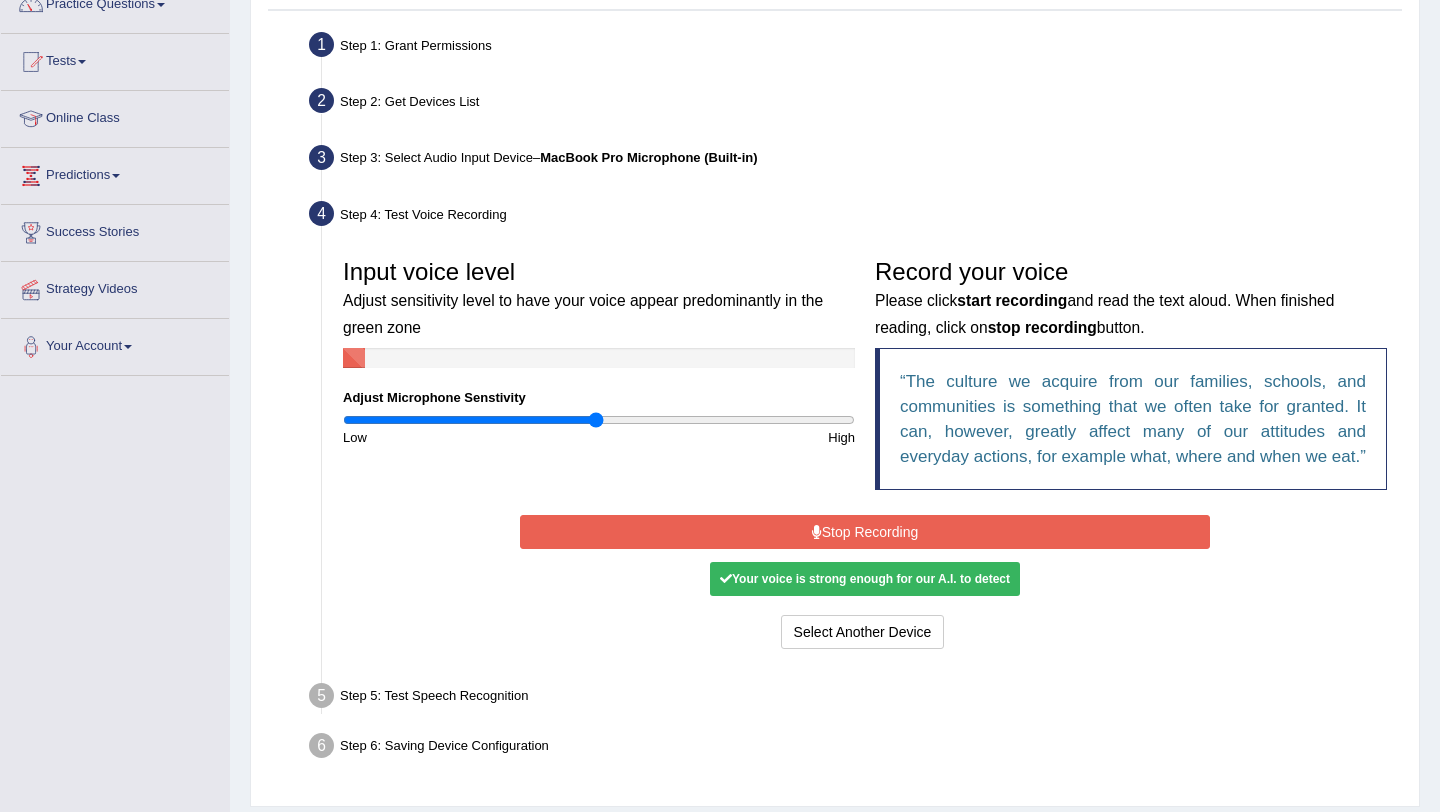 click on "Stop Recording" at bounding box center (864, 532) 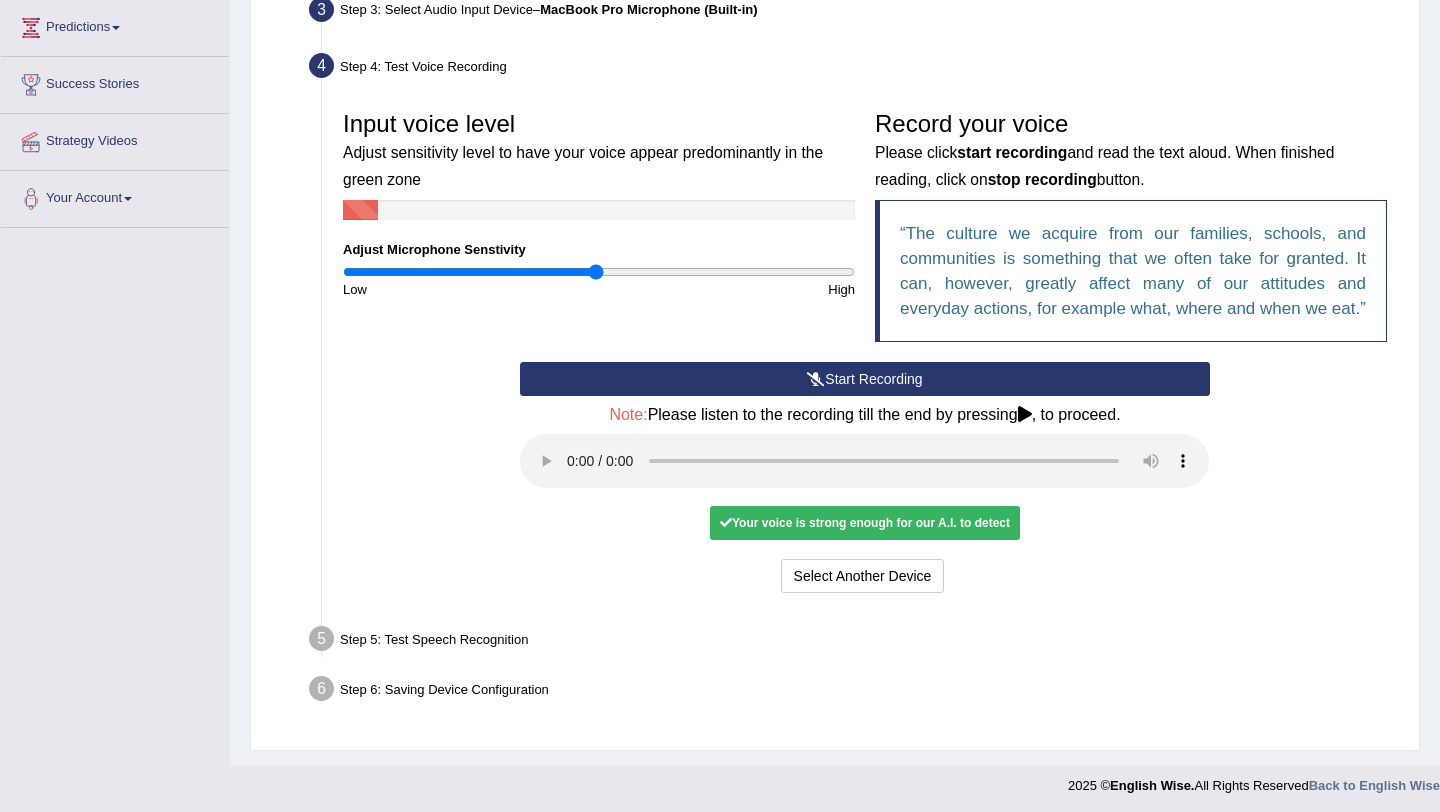 scroll, scrollTop: 356, scrollLeft: 0, axis: vertical 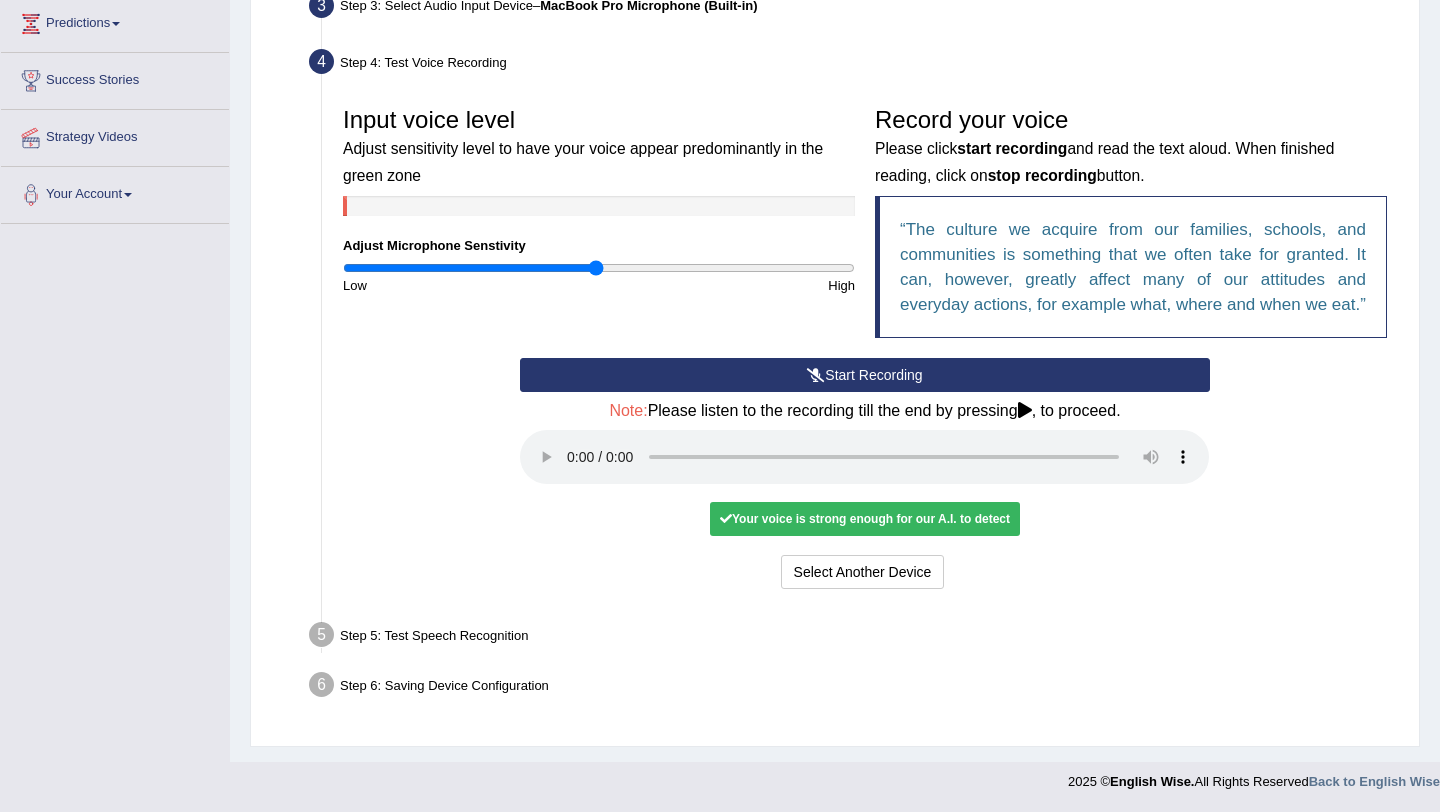 type 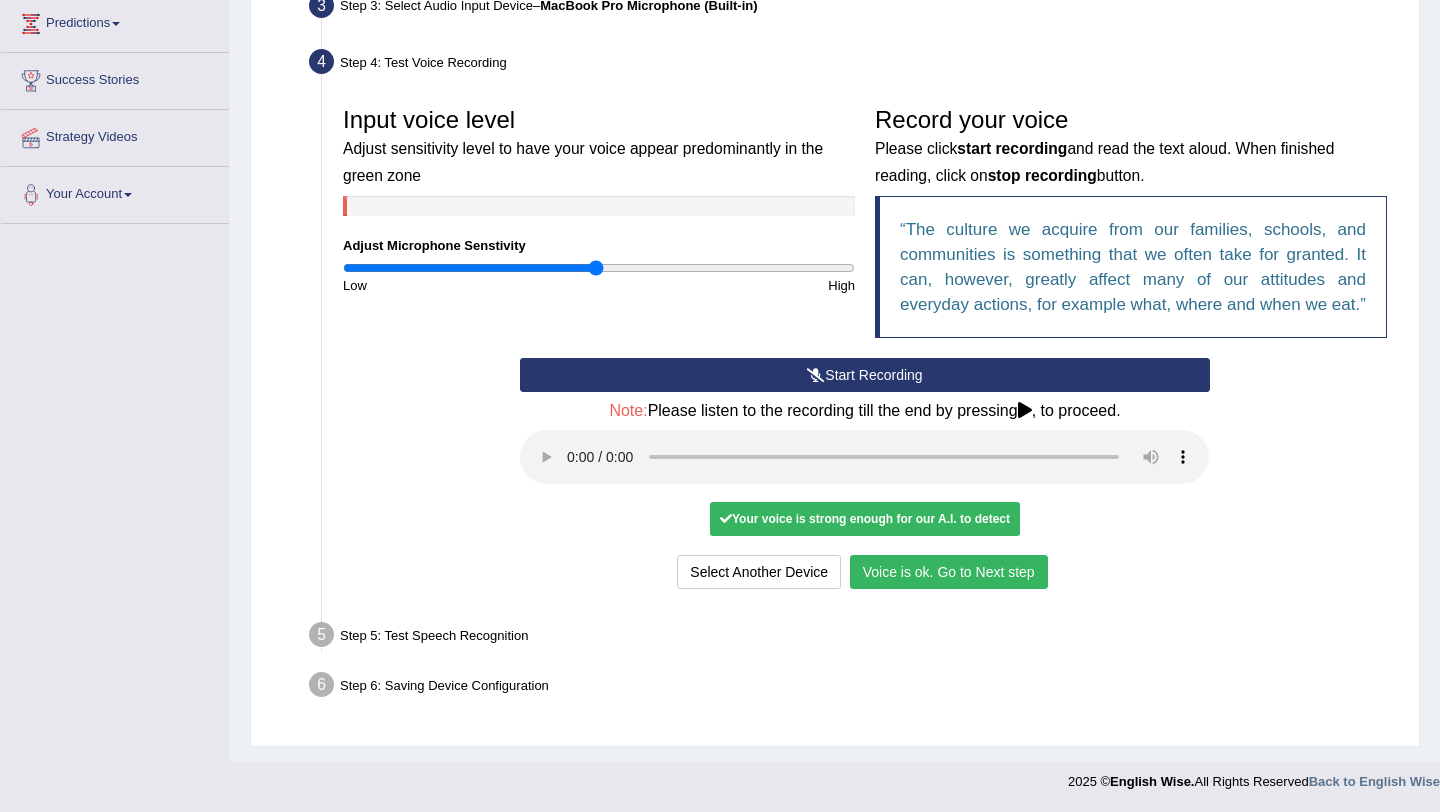 click on "Voice is ok. Go to Next step" at bounding box center [949, 572] 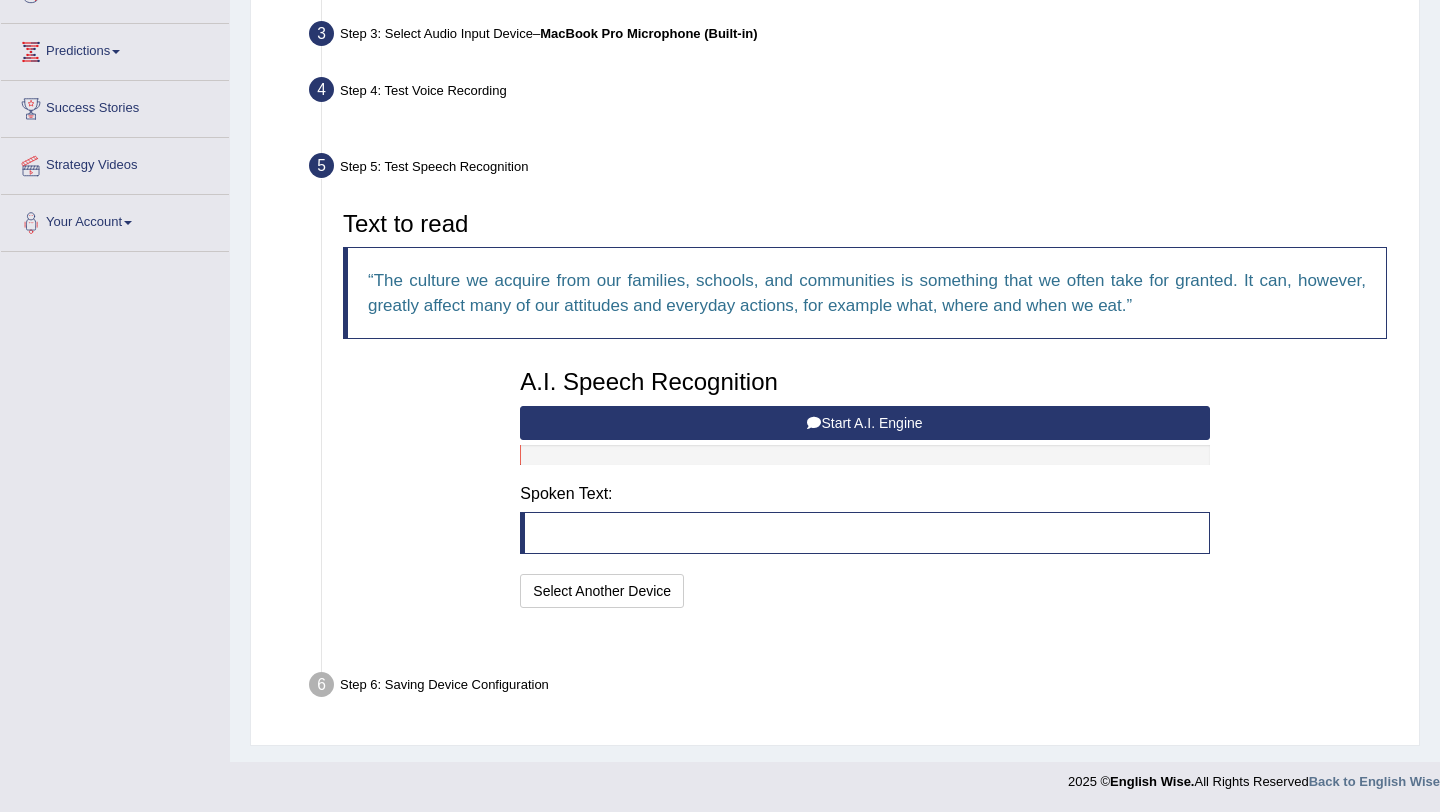 scroll, scrollTop: 253, scrollLeft: 0, axis: vertical 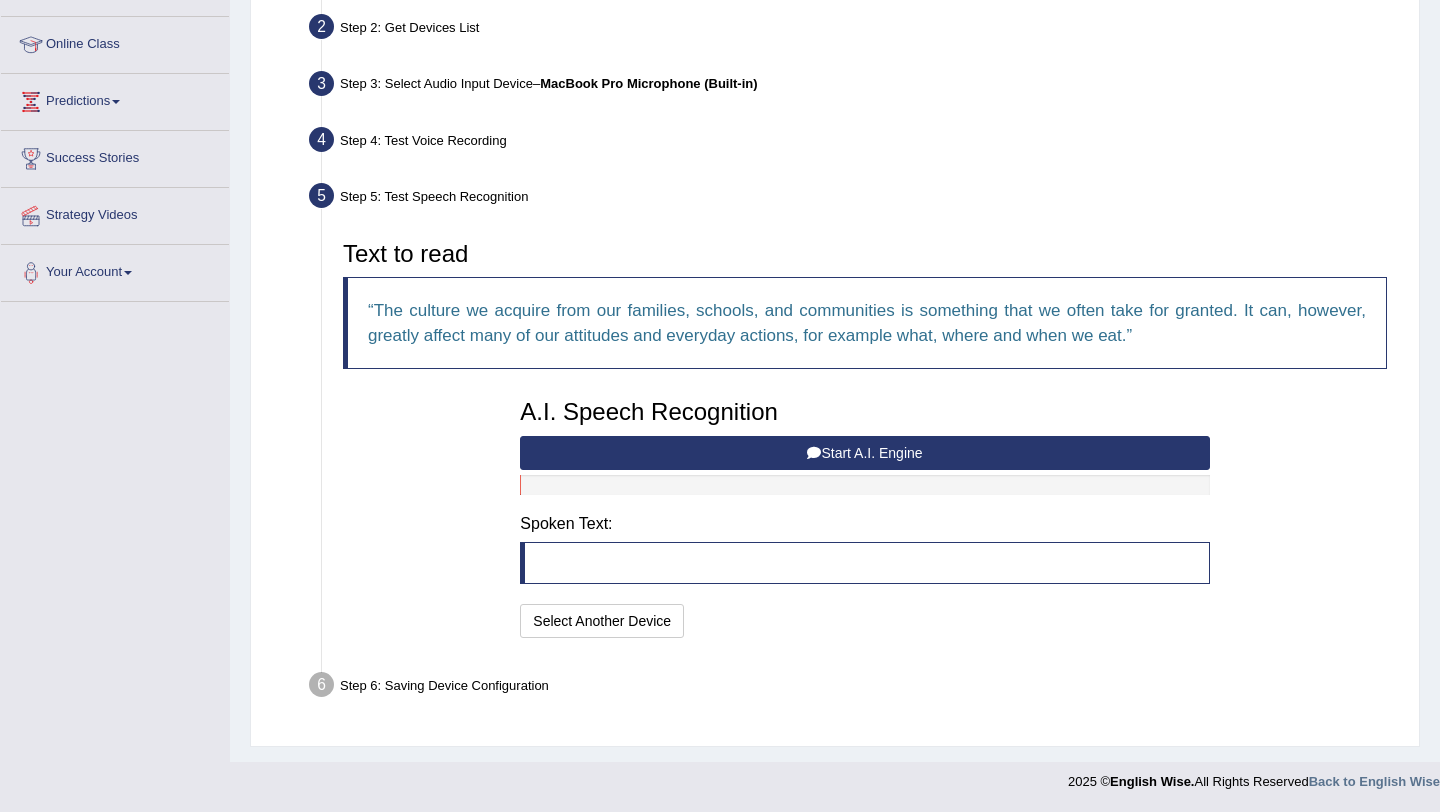 click on "Start A.I. Engine" at bounding box center (864, 453) 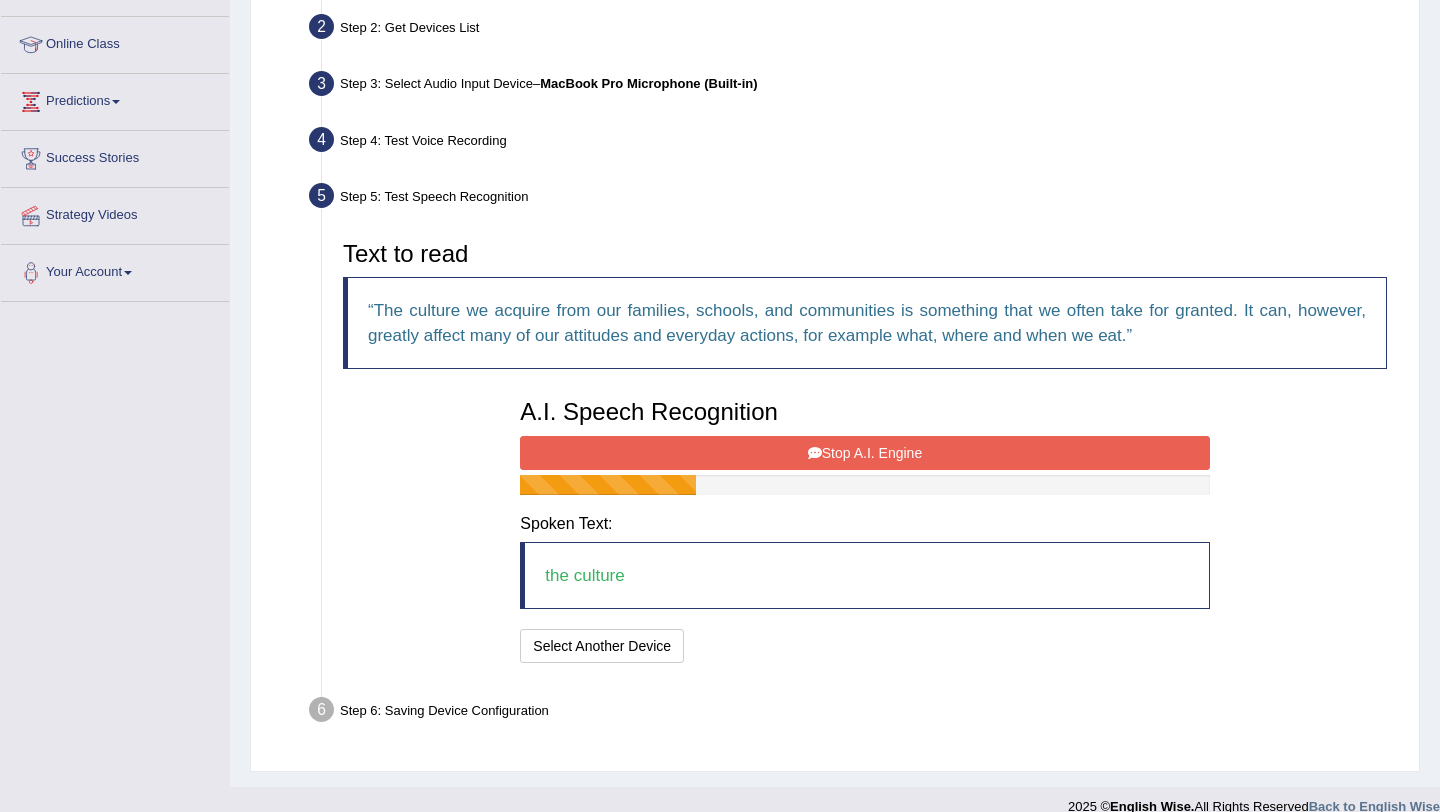 click on "Stop A.I. Engine" at bounding box center [864, 453] 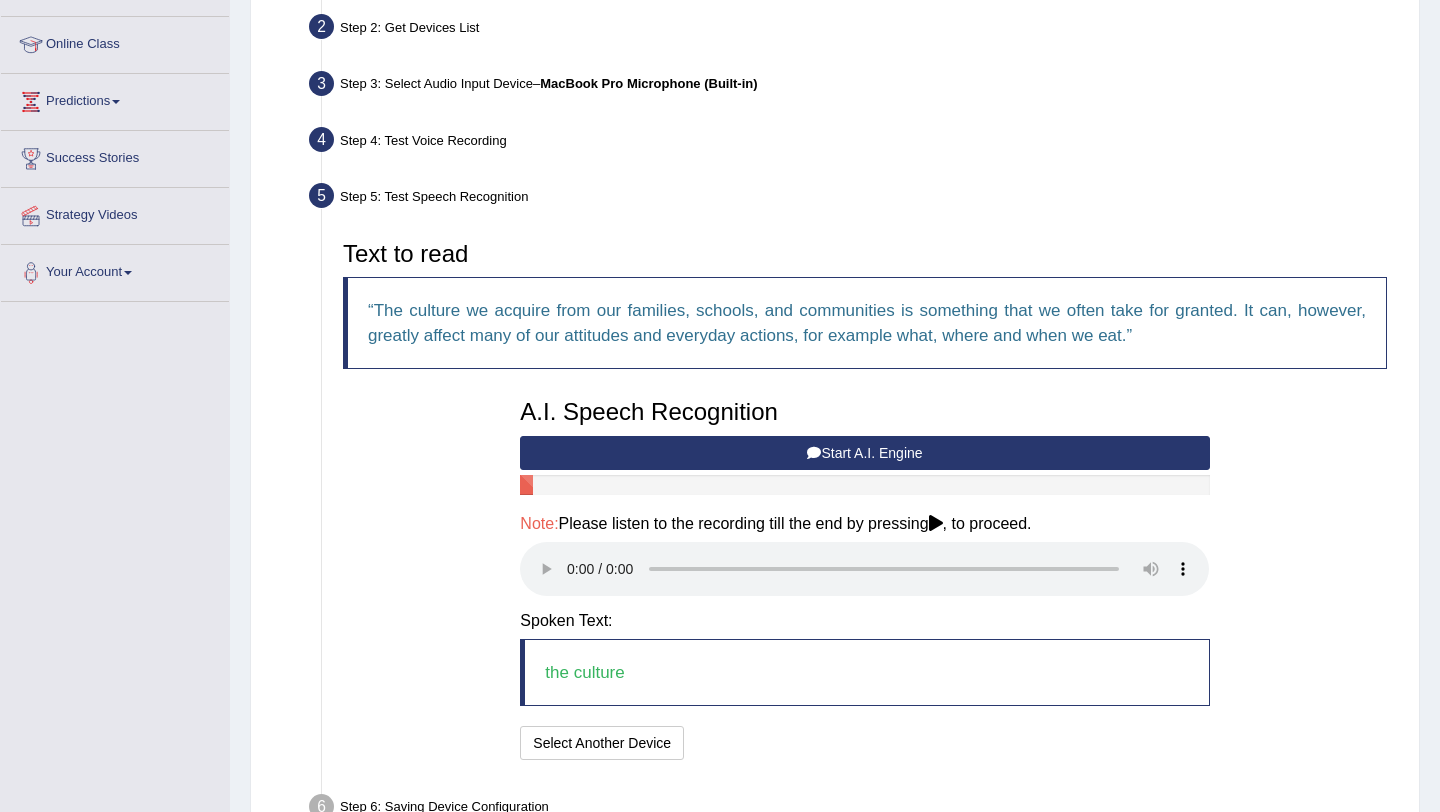 type 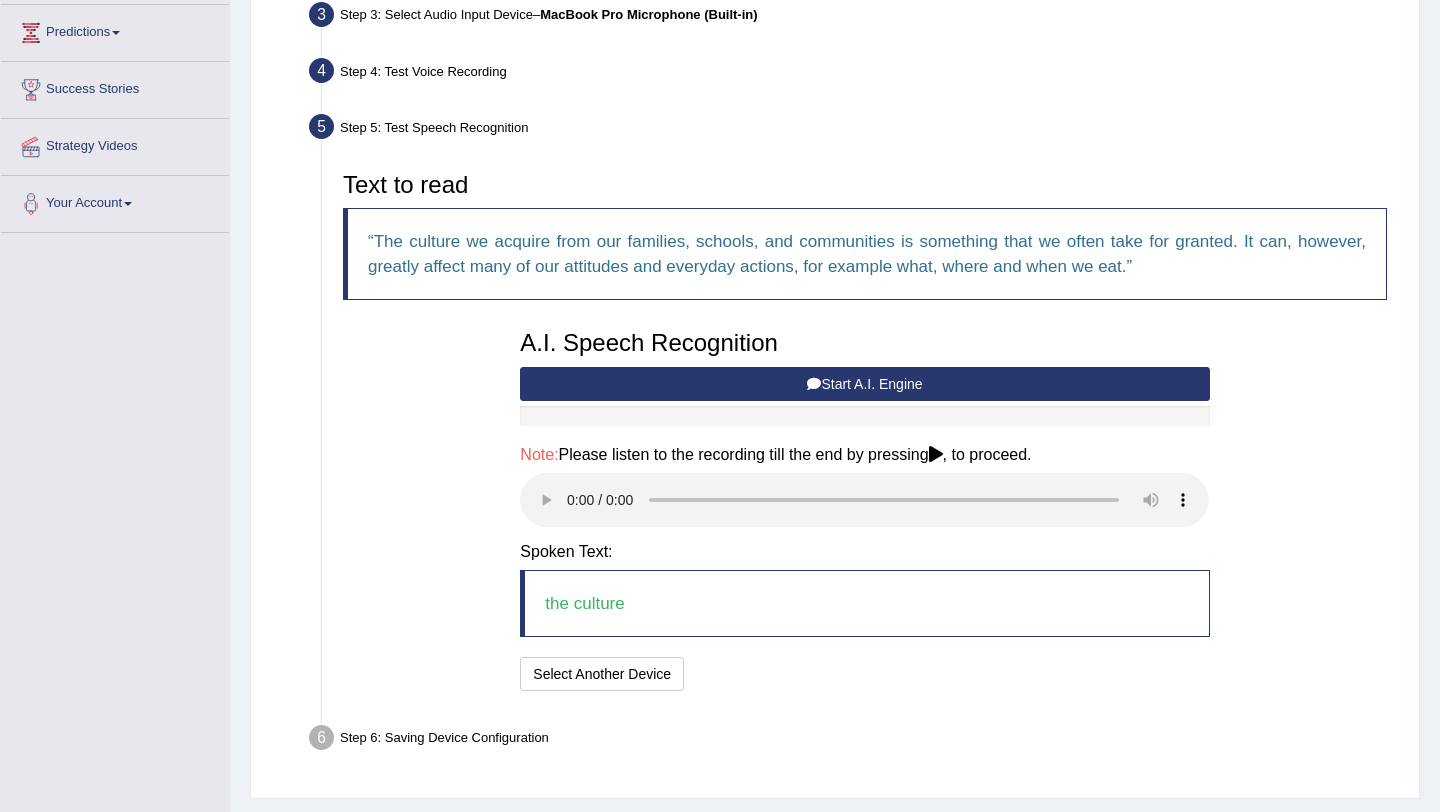 scroll, scrollTop: 374, scrollLeft: 0, axis: vertical 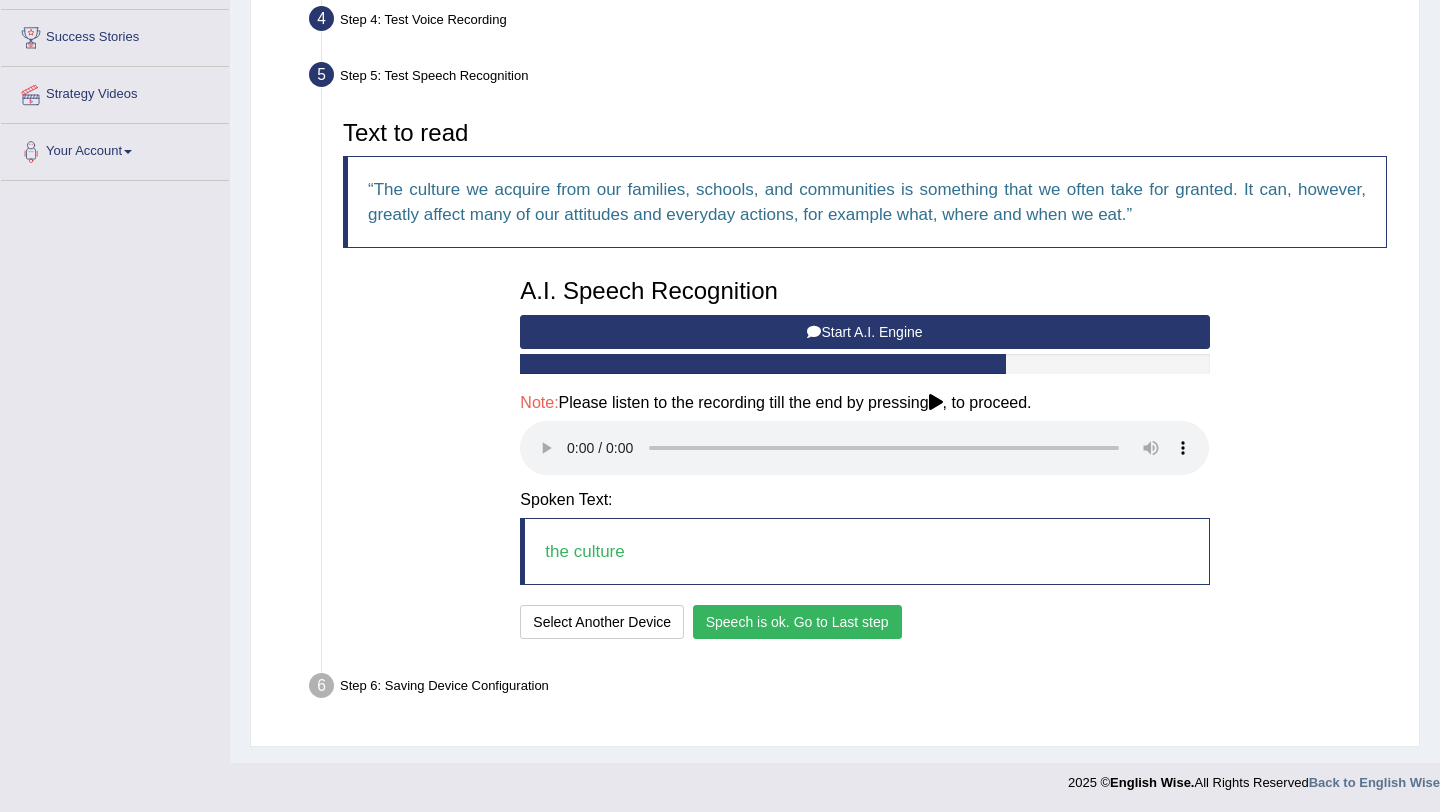 click on "Speech is ok. Go to Last step" at bounding box center (797, 622) 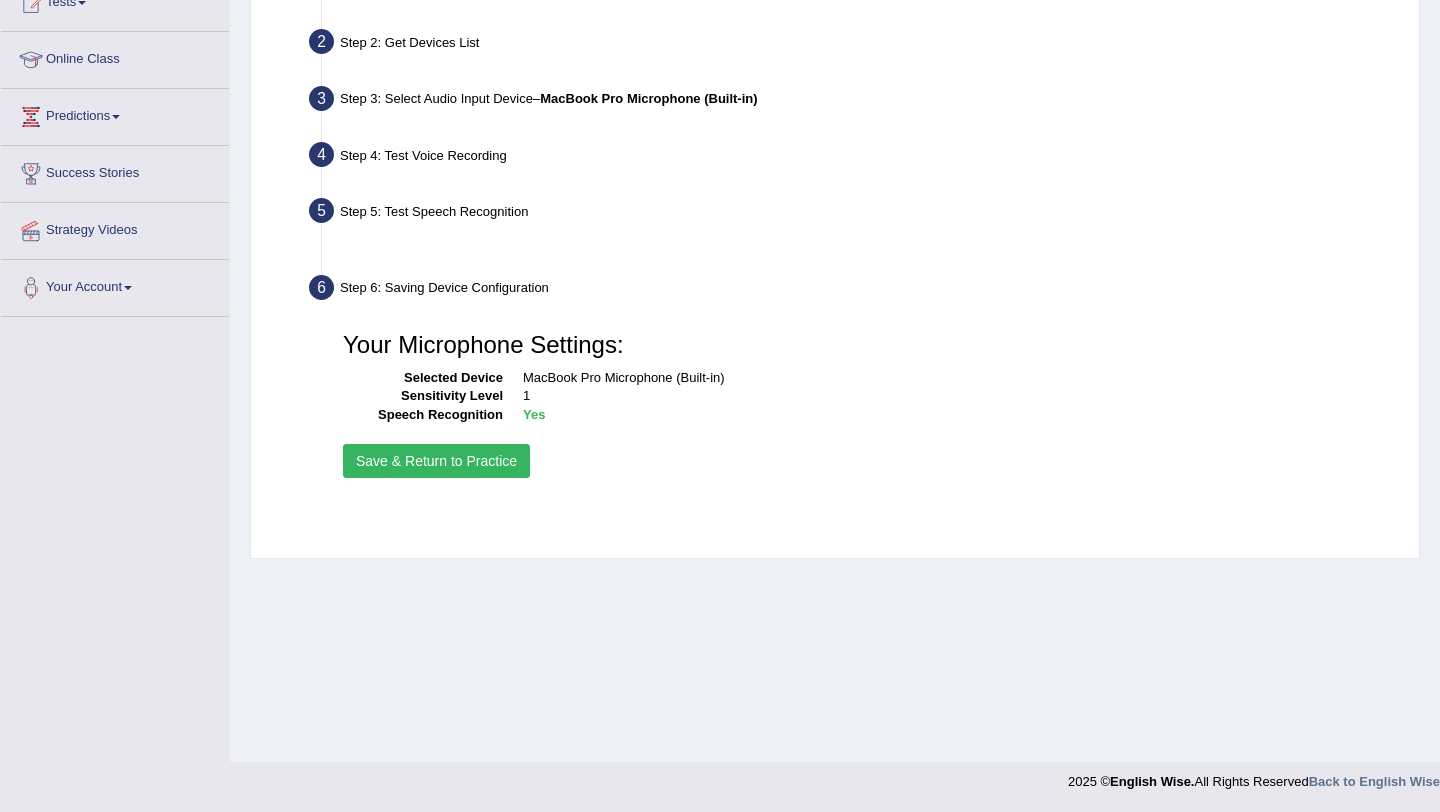 scroll, scrollTop: 238, scrollLeft: 0, axis: vertical 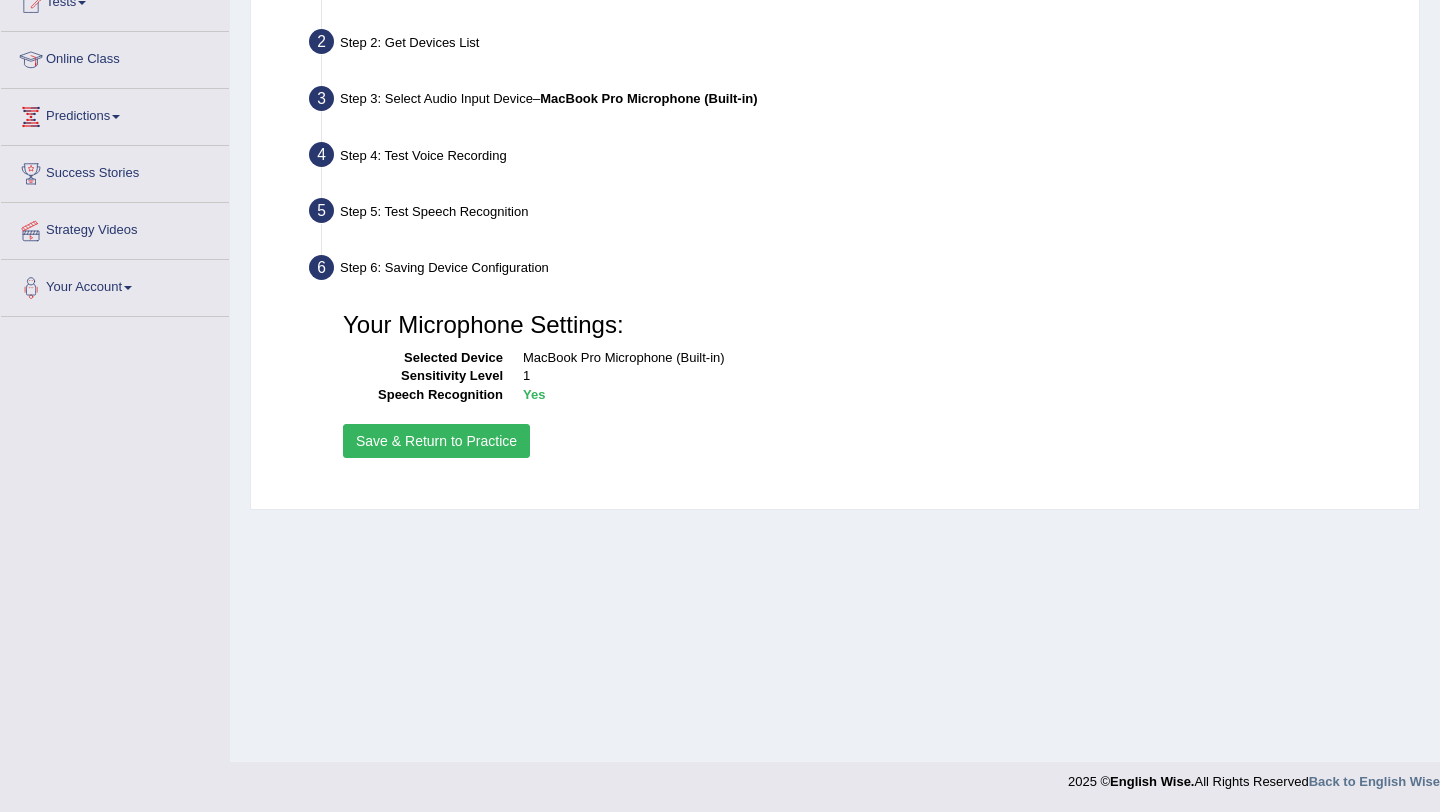 click on "Save & Return to Practice" at bounding box center [436, 441] 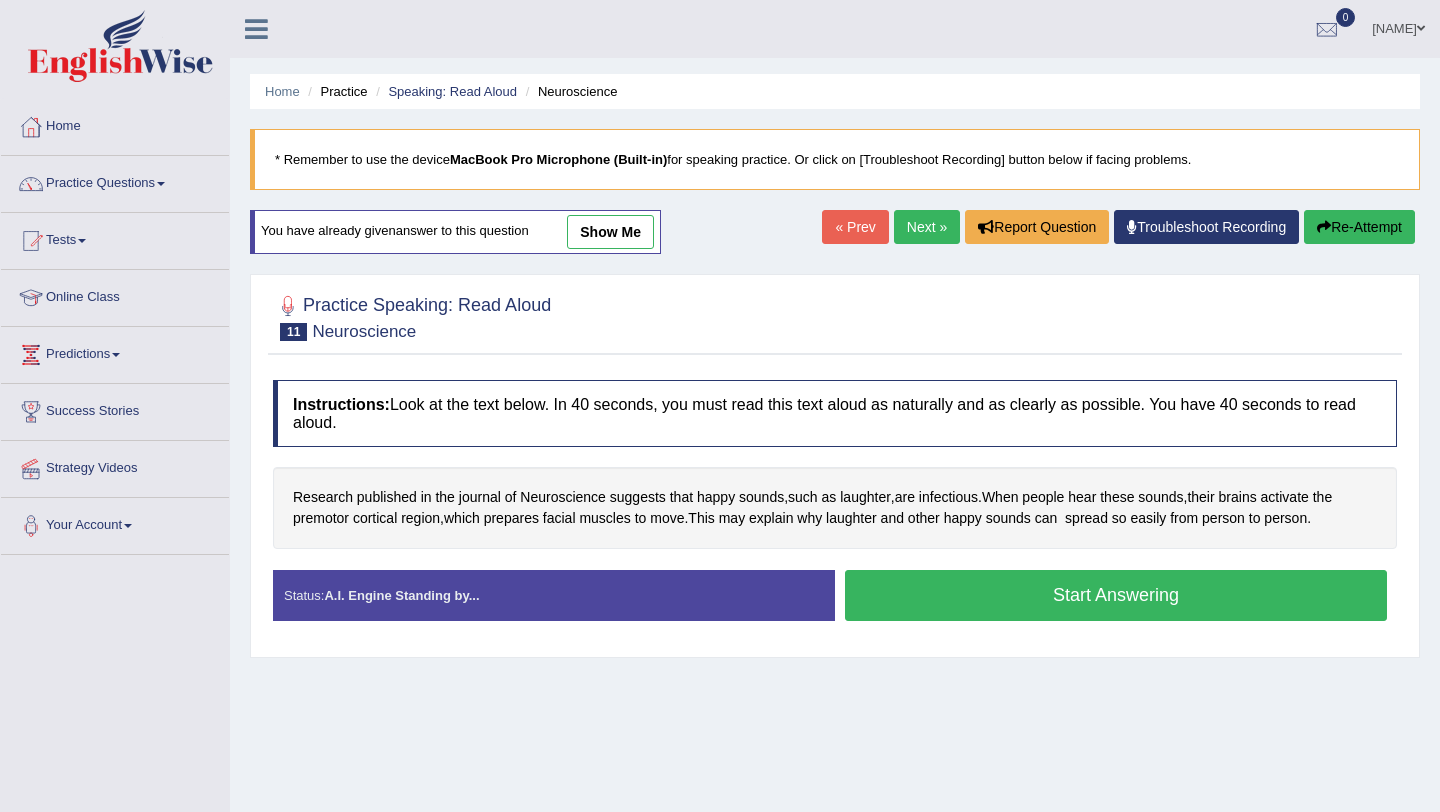 scroll, scrollTop: 0, scrollLeft: 0, axis: both 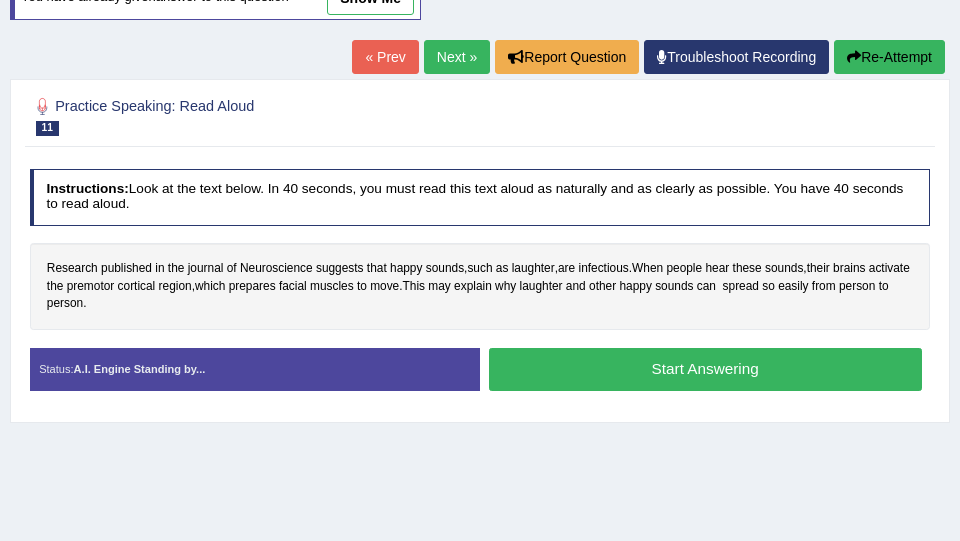click on "Research   published   in   the   journal   of   Neuroscience   suggests   that   happy   sounds ,  such   as   laughter ,  are   infectious .  When   people   hear   these   sounds ,  their   brains   activate   the   premotor   cortical   region ,  which   prepares   facial   muscles   to   move .  This   may   explain   why   laughter   and   other   happy   sounds   can    spread   so   easily   from   person   to   person ." at bounding box center (480, 286) 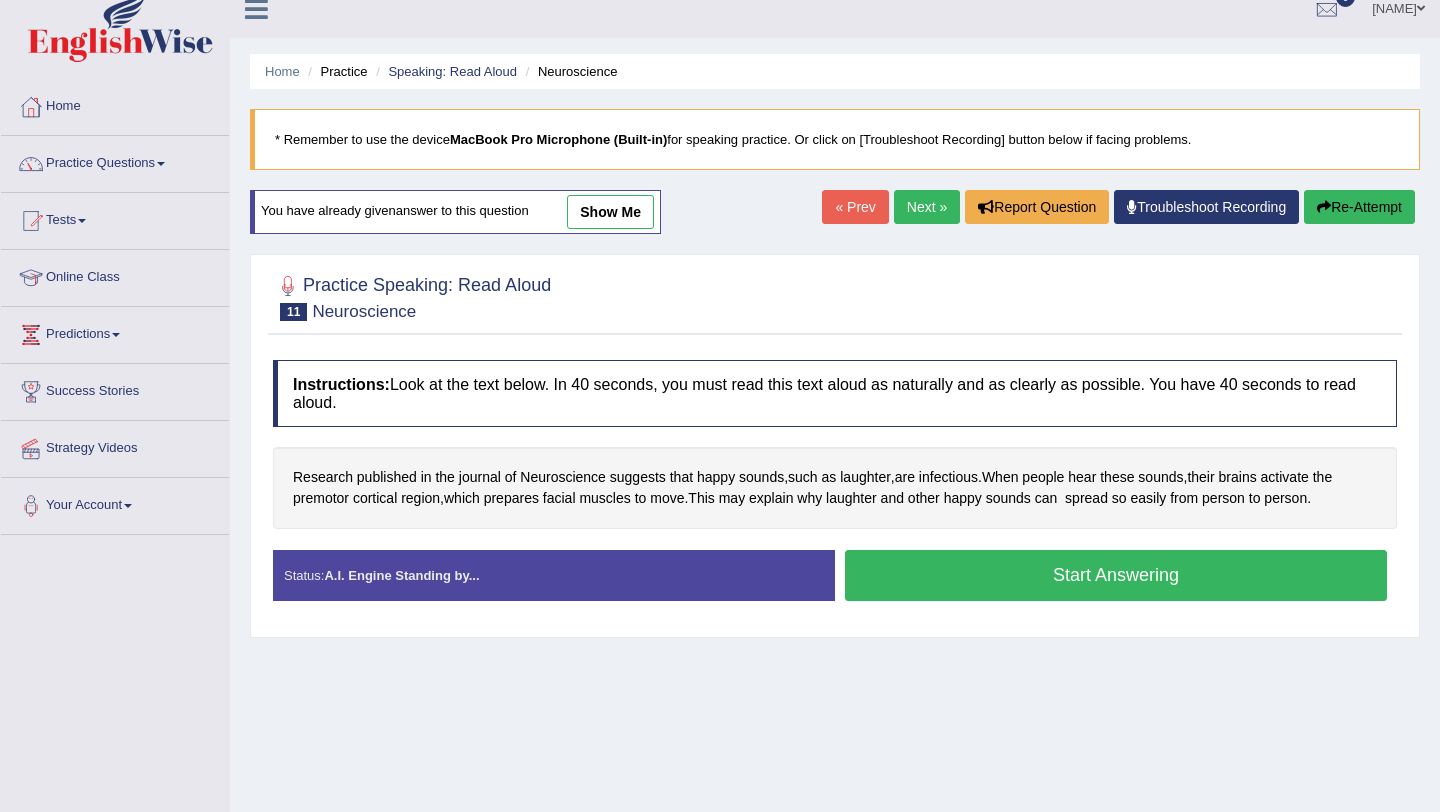scroll, scrollTop: 10, scrollLeft: 0, axis: vertical 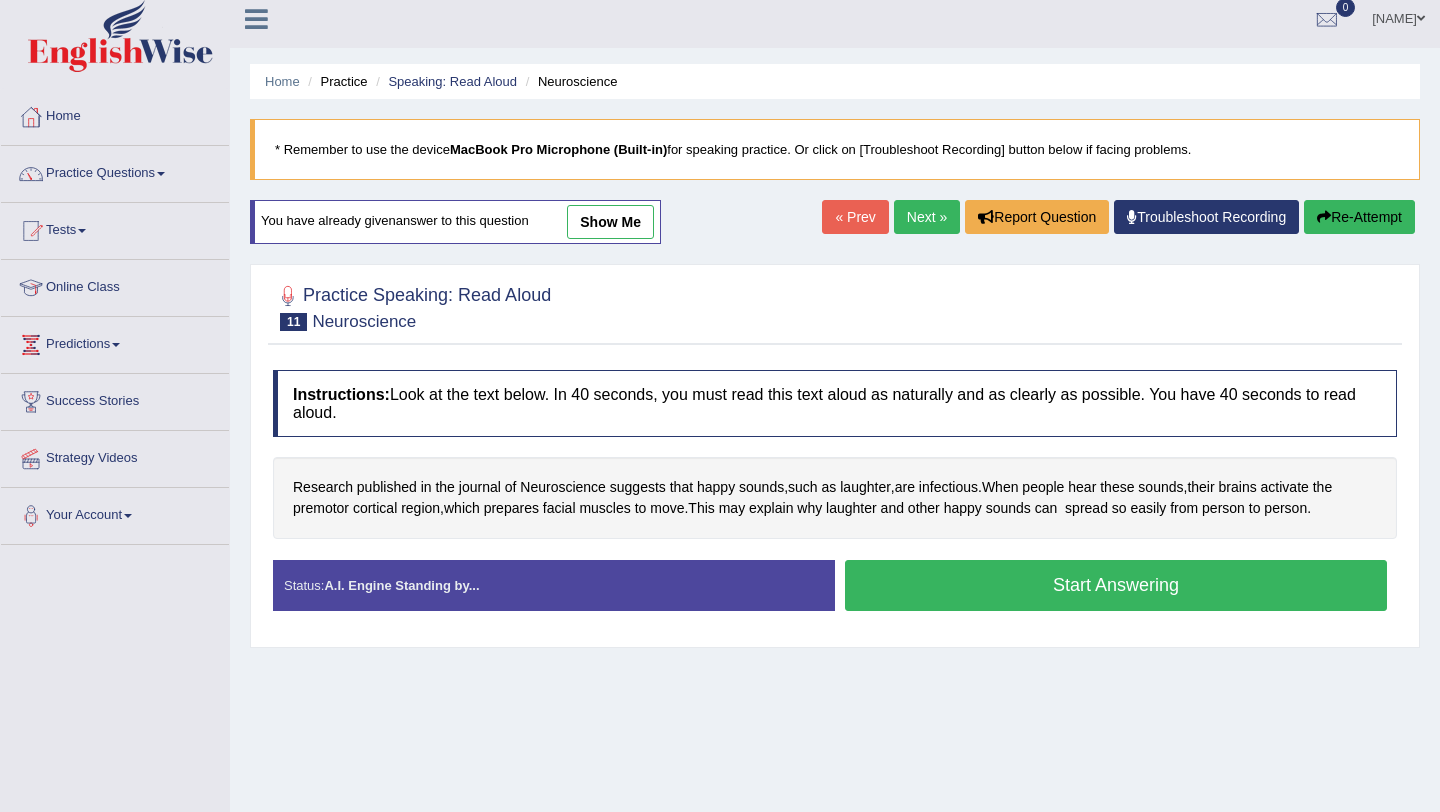 click on "Practice Questions" at bounding box center [115, 171] 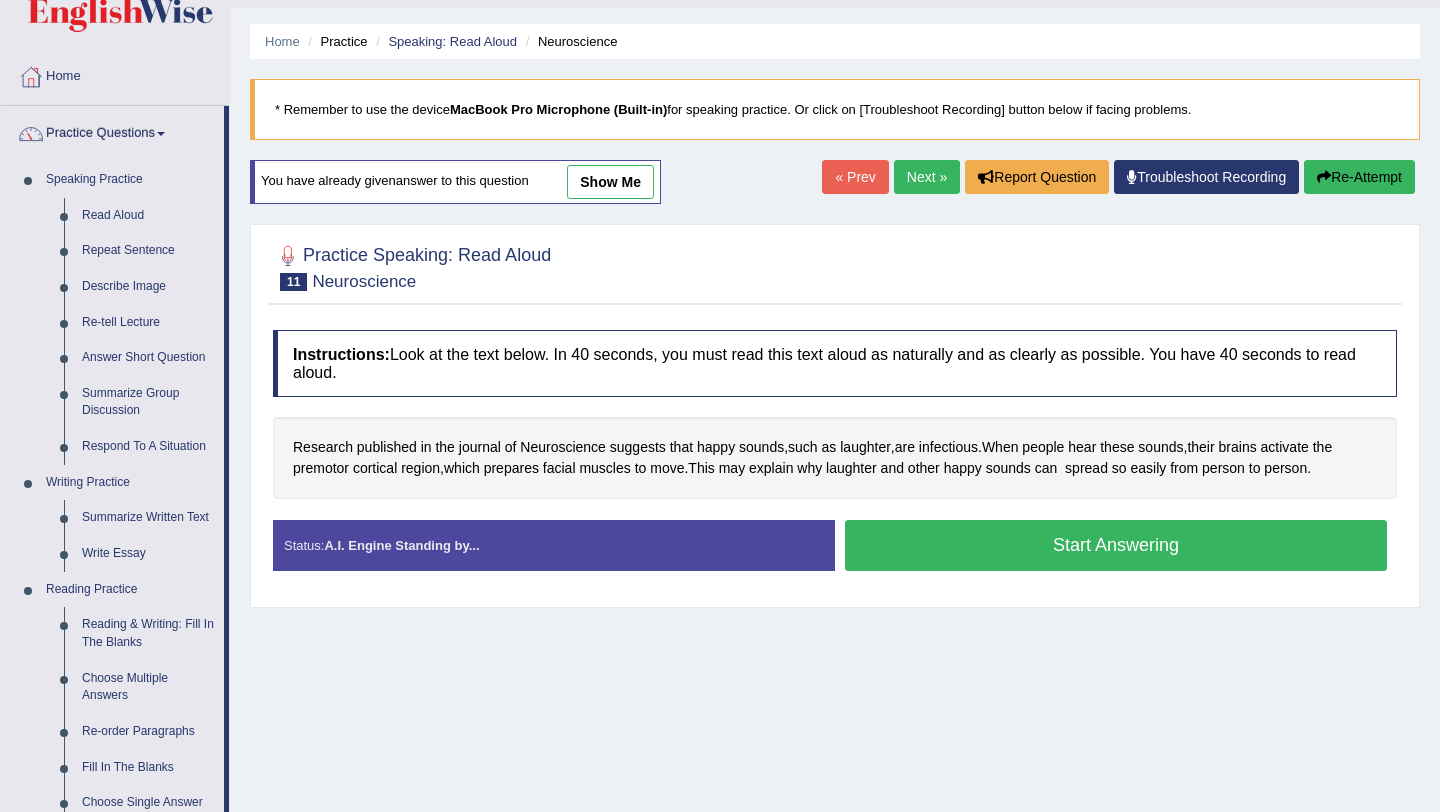 scroll, scrollTop: 57, scrollLeft: 0, axis: vertical 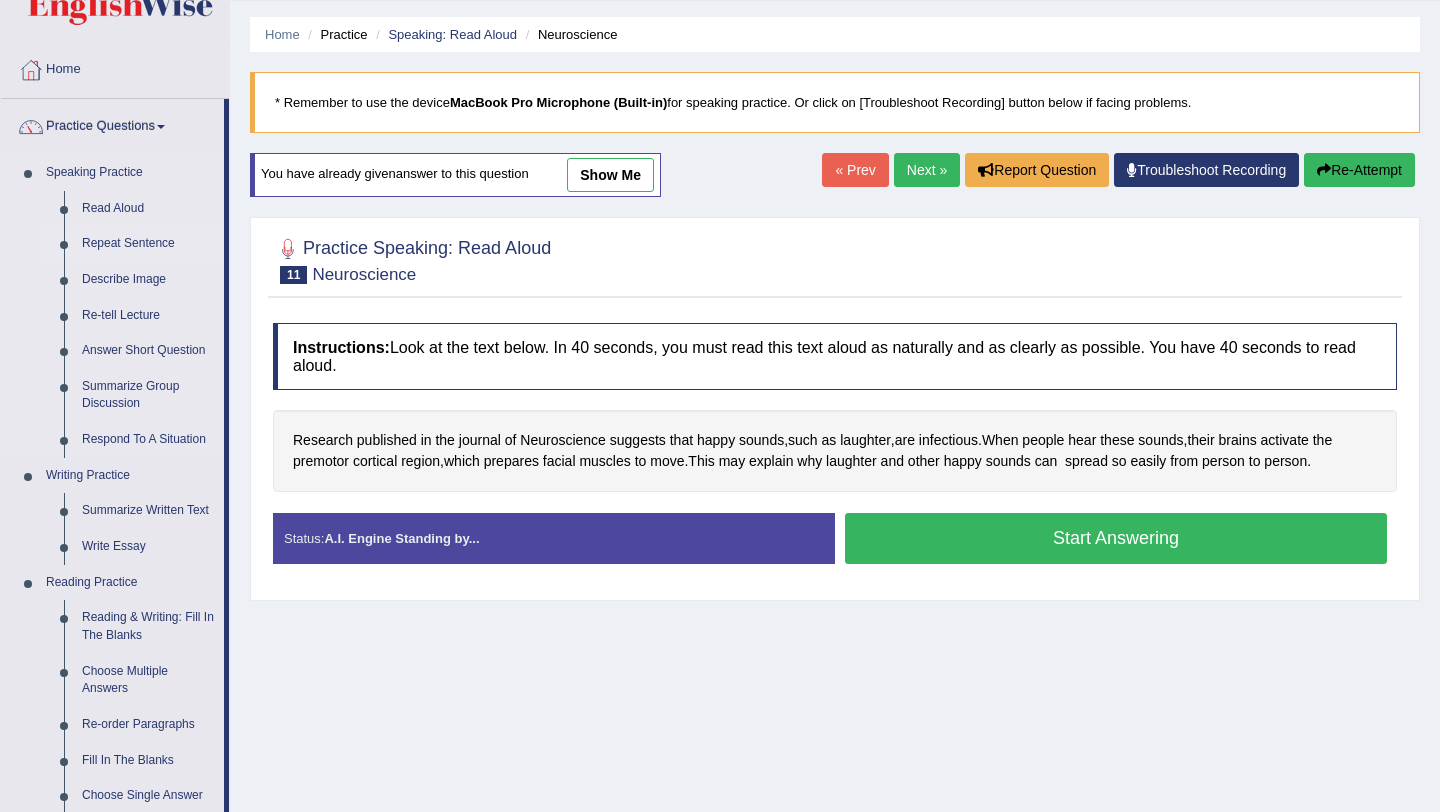 click on "Repeat Sentence" at bounding box center (148, 244) 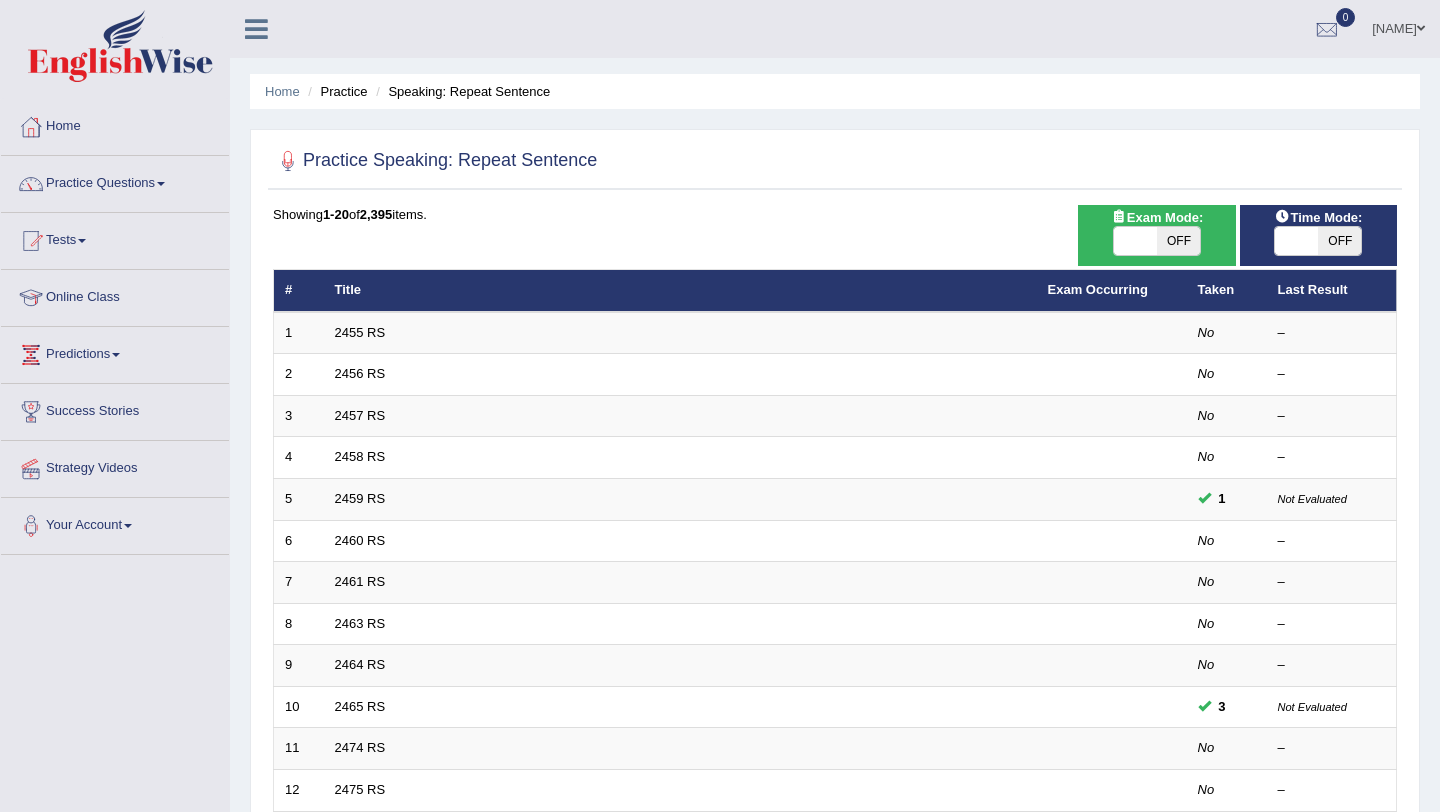 scroll, scrollTop: 181, scrollLeft: 0, axis: vertical 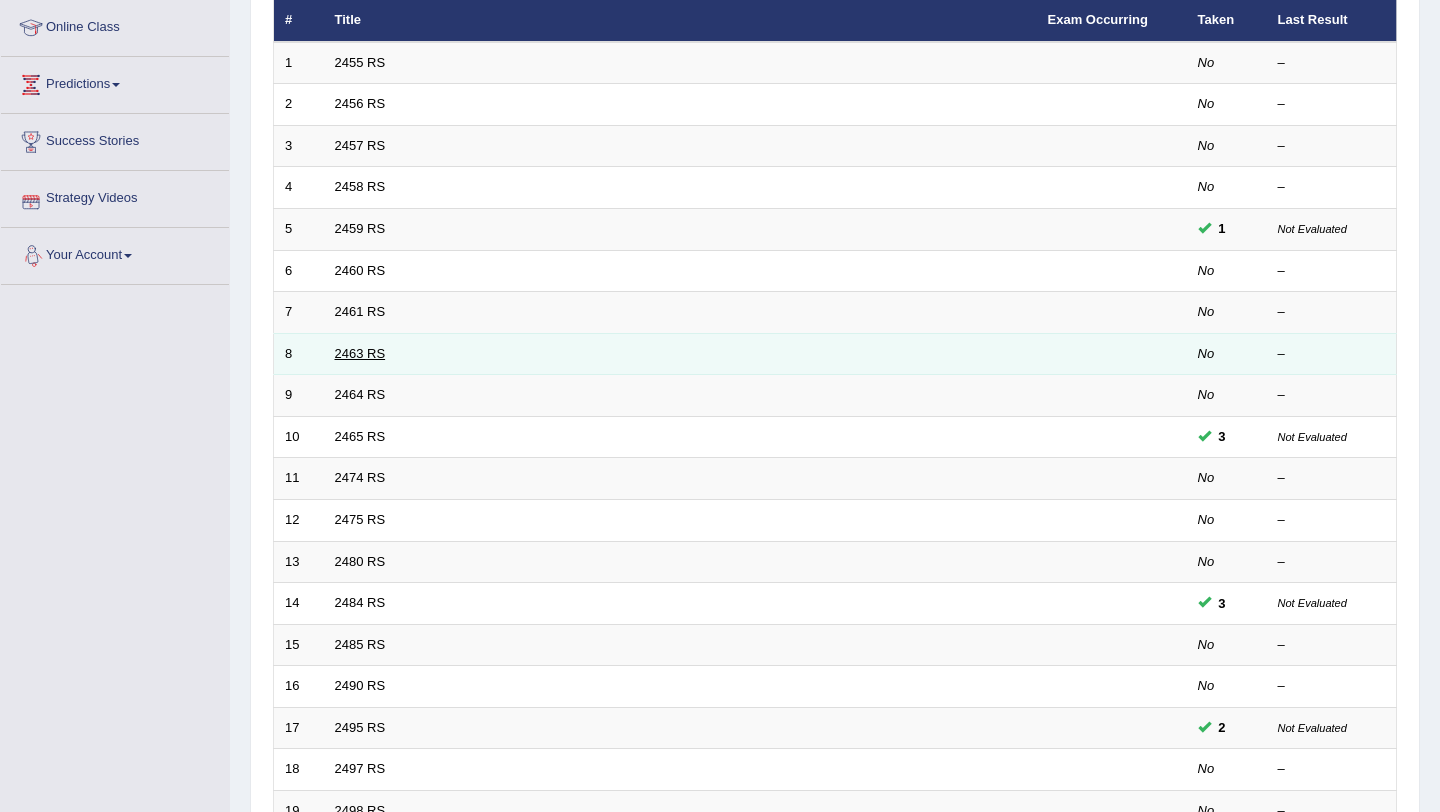 click on "2463 RS" at bounding box center [360, 353] 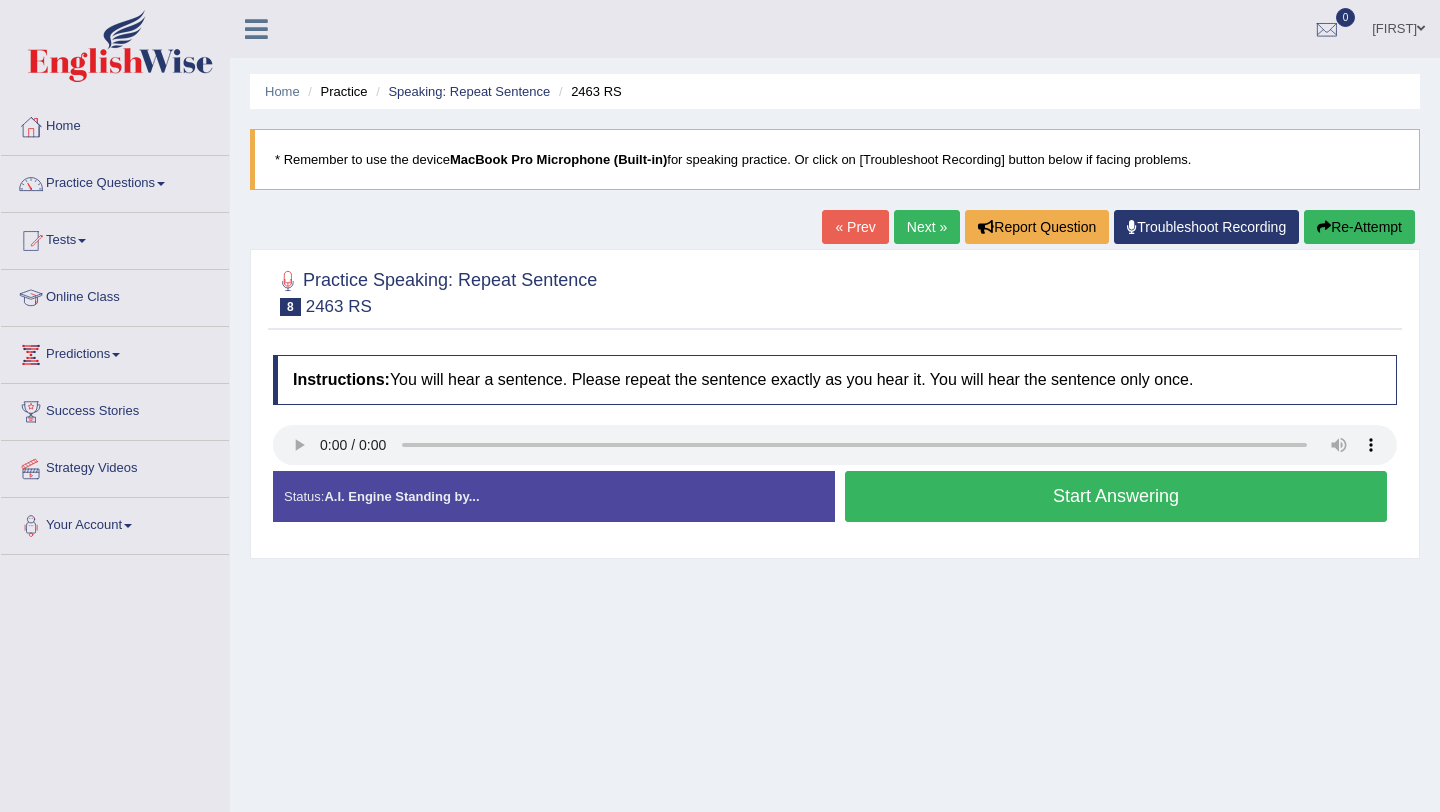 scroll, scrollTop: 0, scrollLeft: 0, axis: both 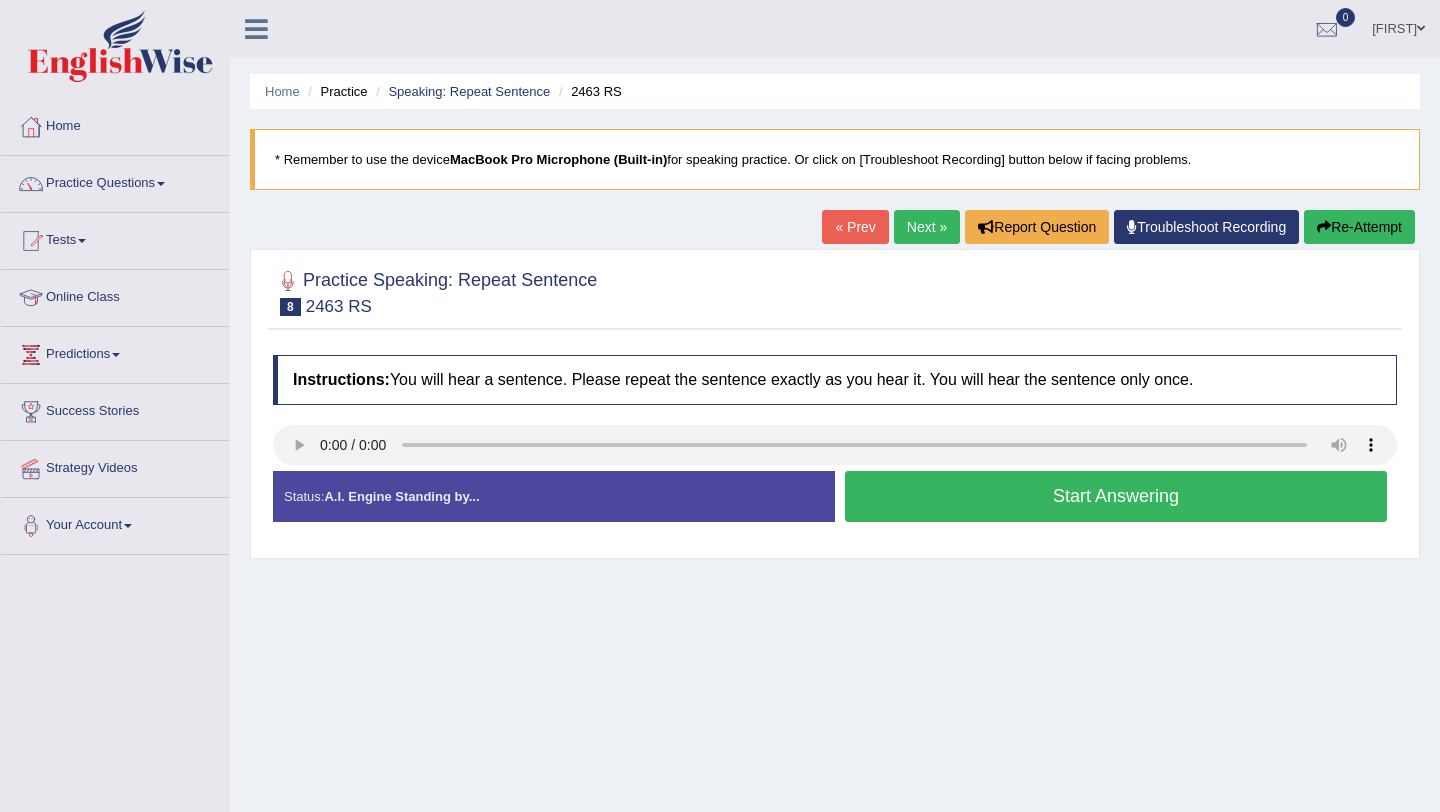 click on "Next »" at bounding box center [927, 227] 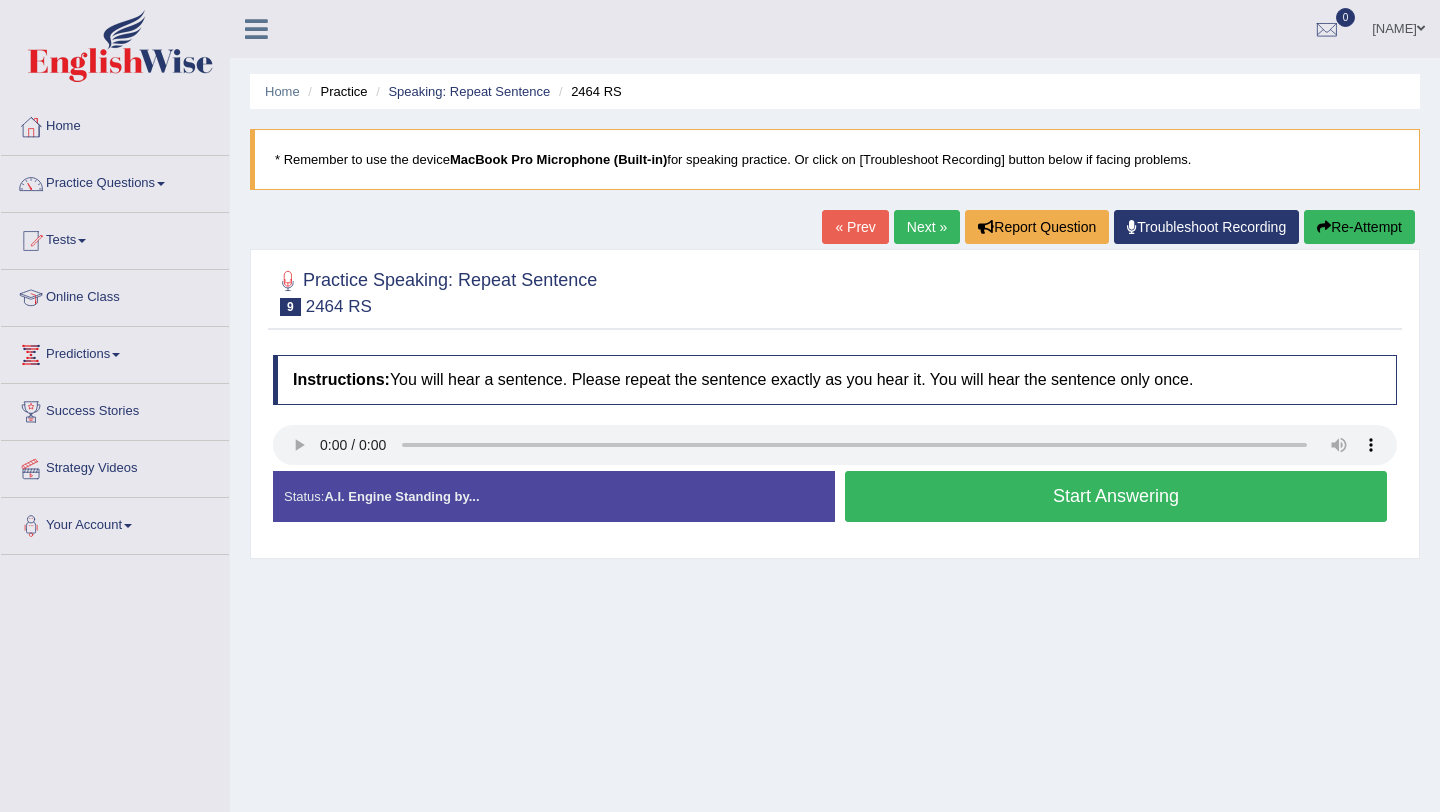 scroll, scrollTop: 0, scrollLeft: 0, axis: both 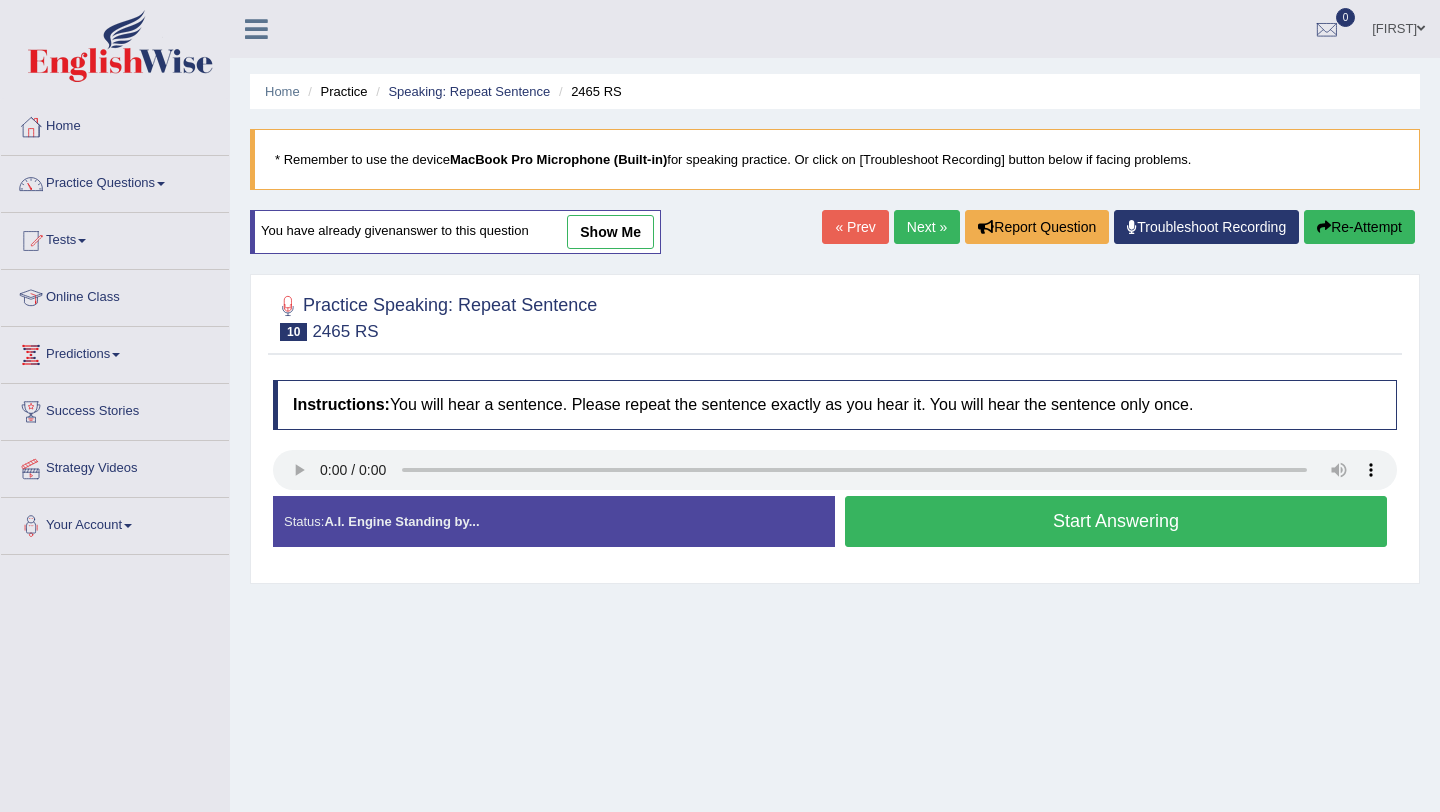 click on "Next »" at bounding box center (927, 227) 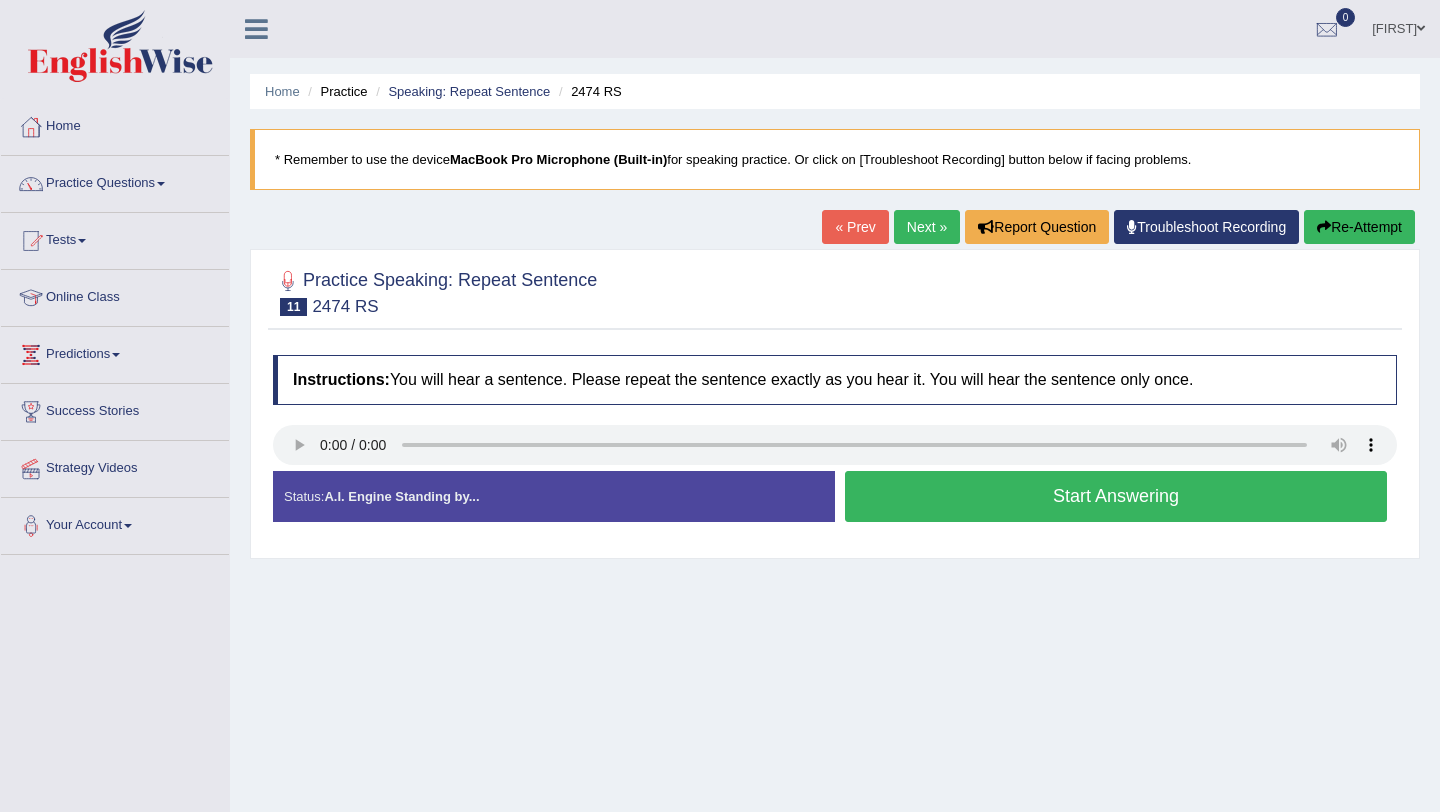 scroll, scrollTop: 0, scrollLeft: 0, axis: both 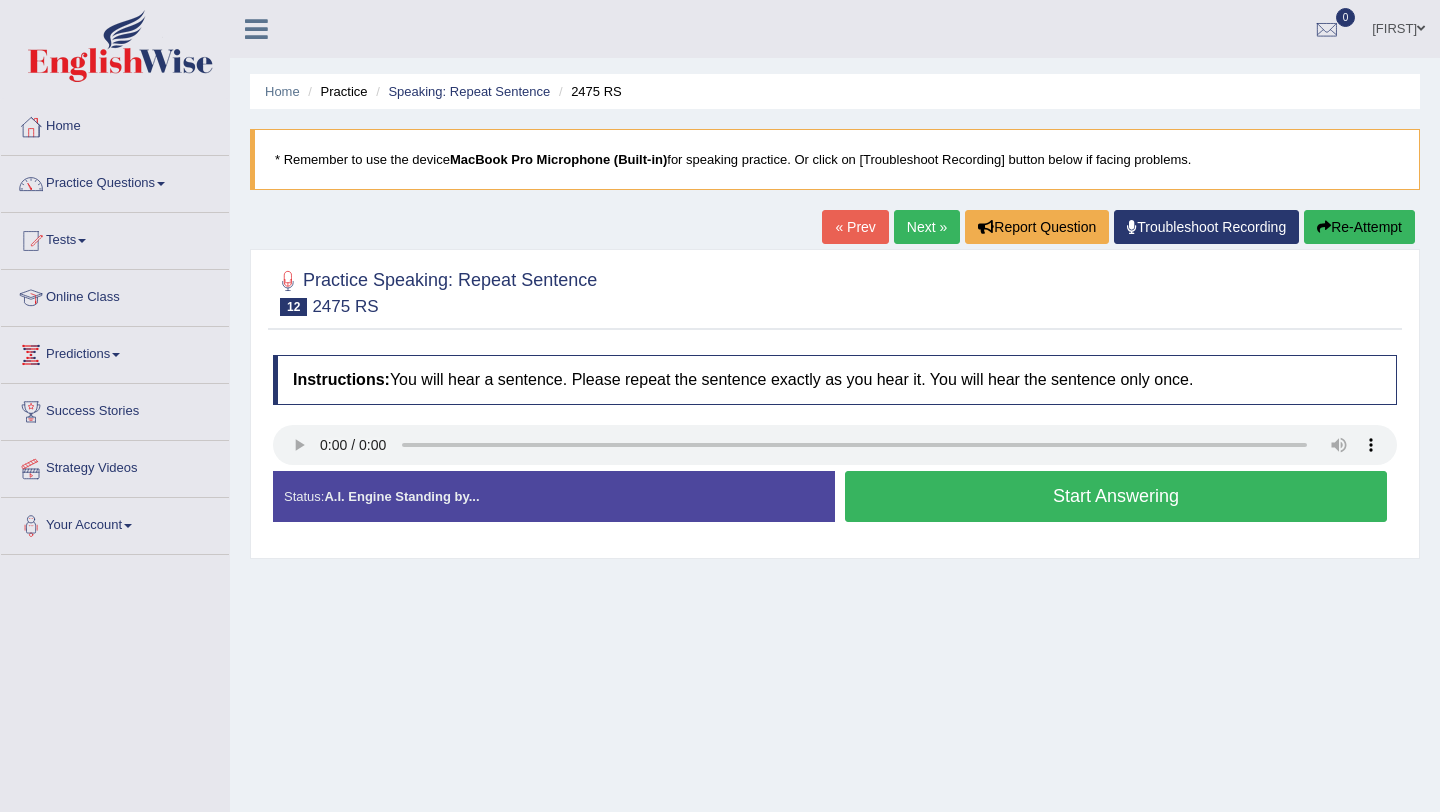 click on "Next »" at bounding box center (927, 227) 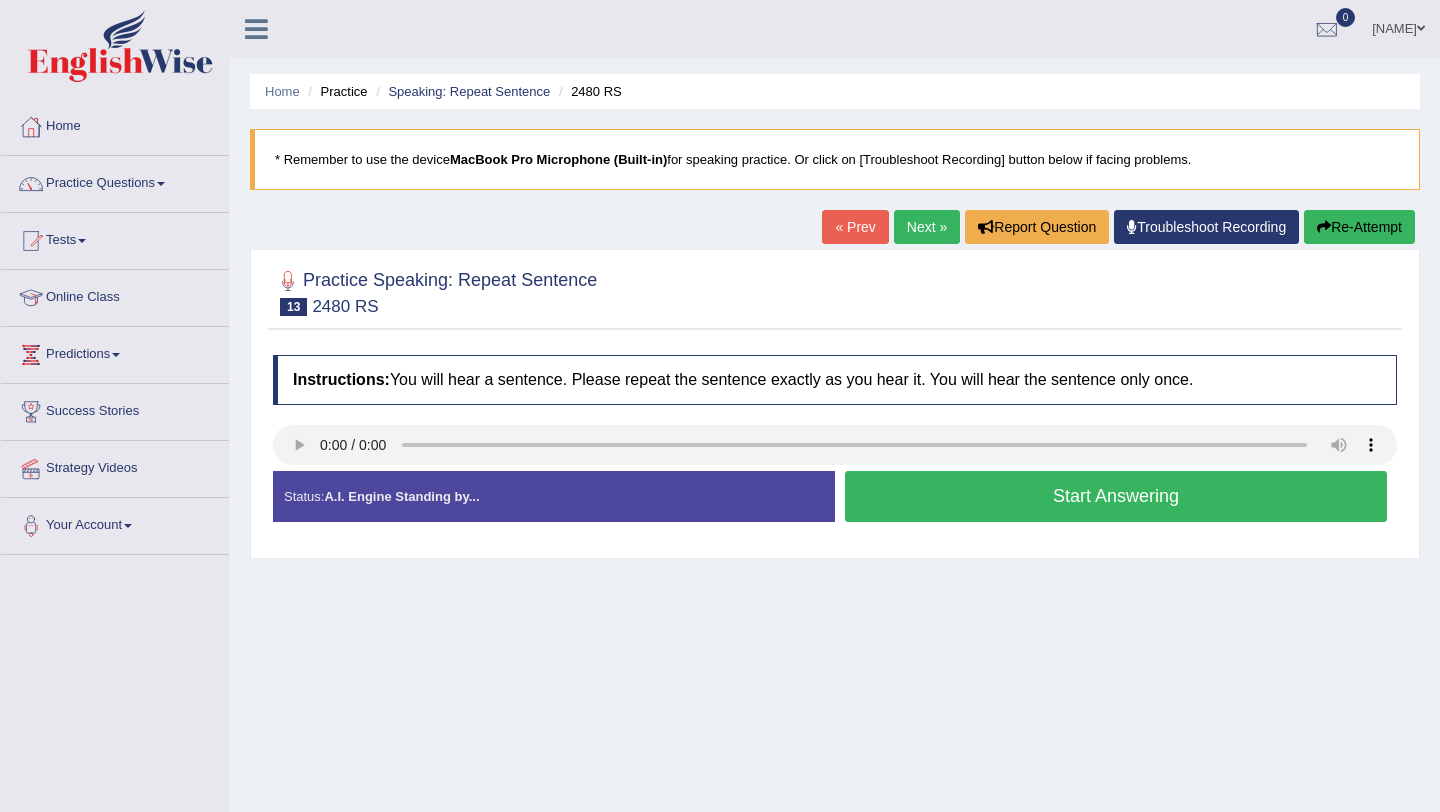 scroll, scrollTop: 0, scrollLeft: 0, axis: both 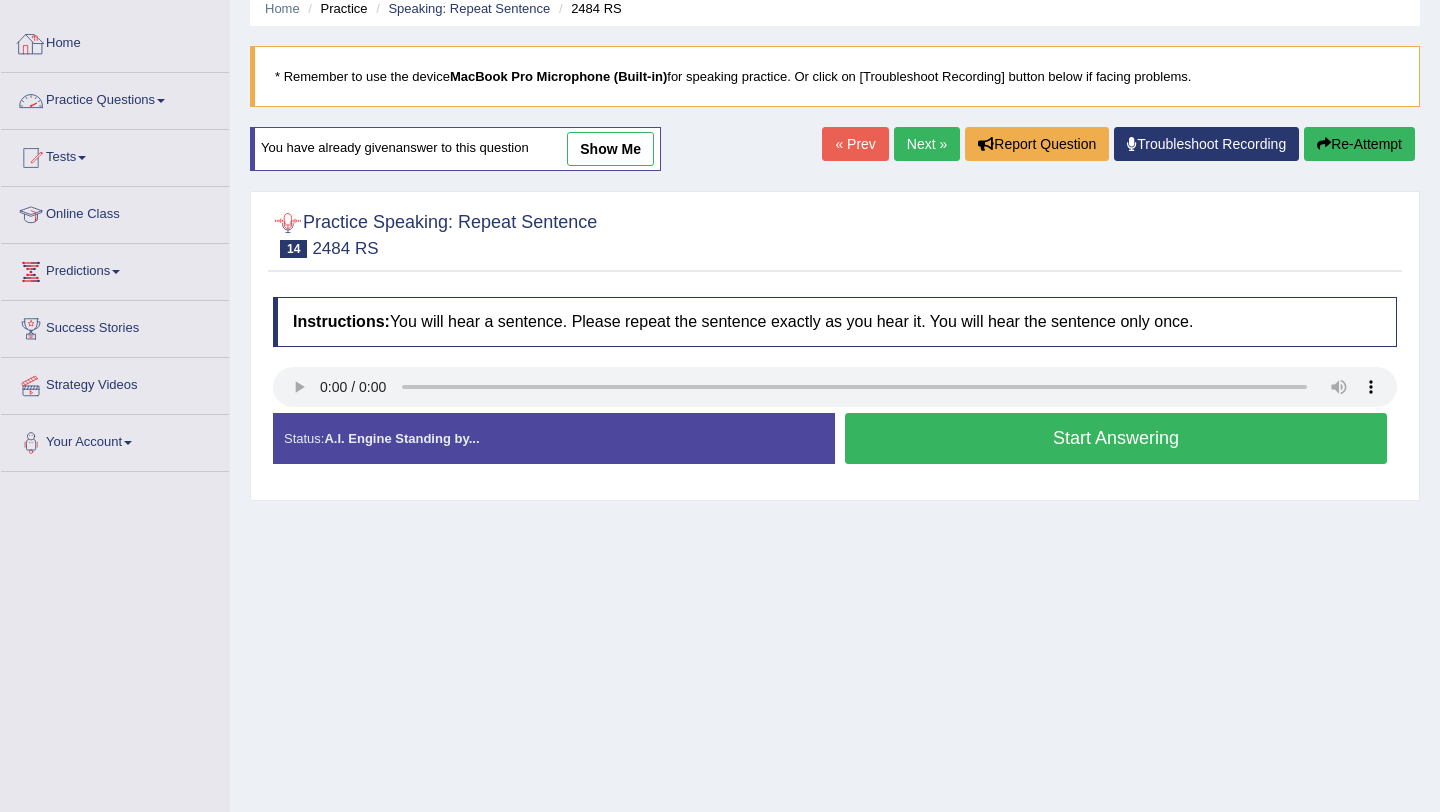 click on "Practice Questions" at bounding box center [115, 98] 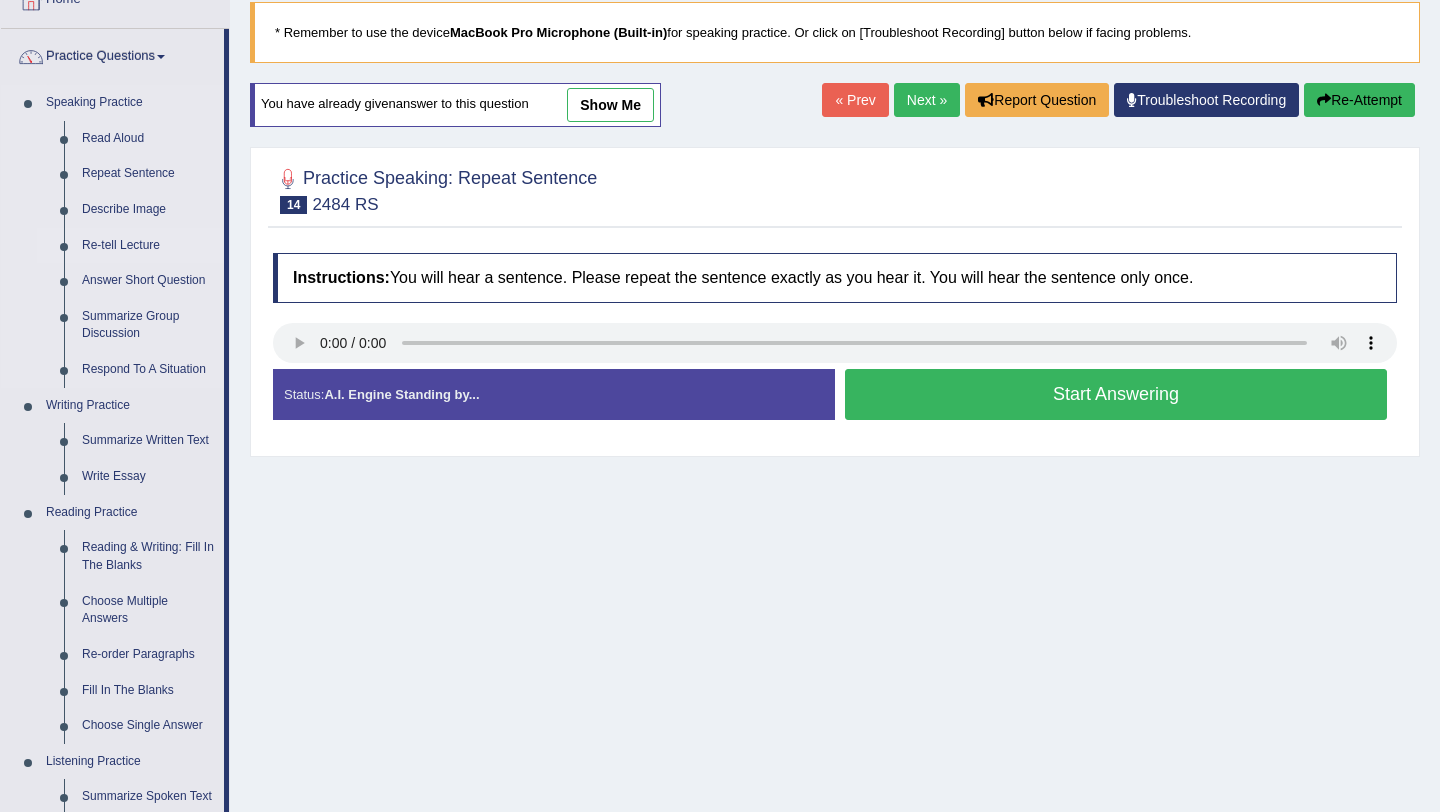 scroll, scrollTop: 279, scrollLeft: 0, axis: vertical 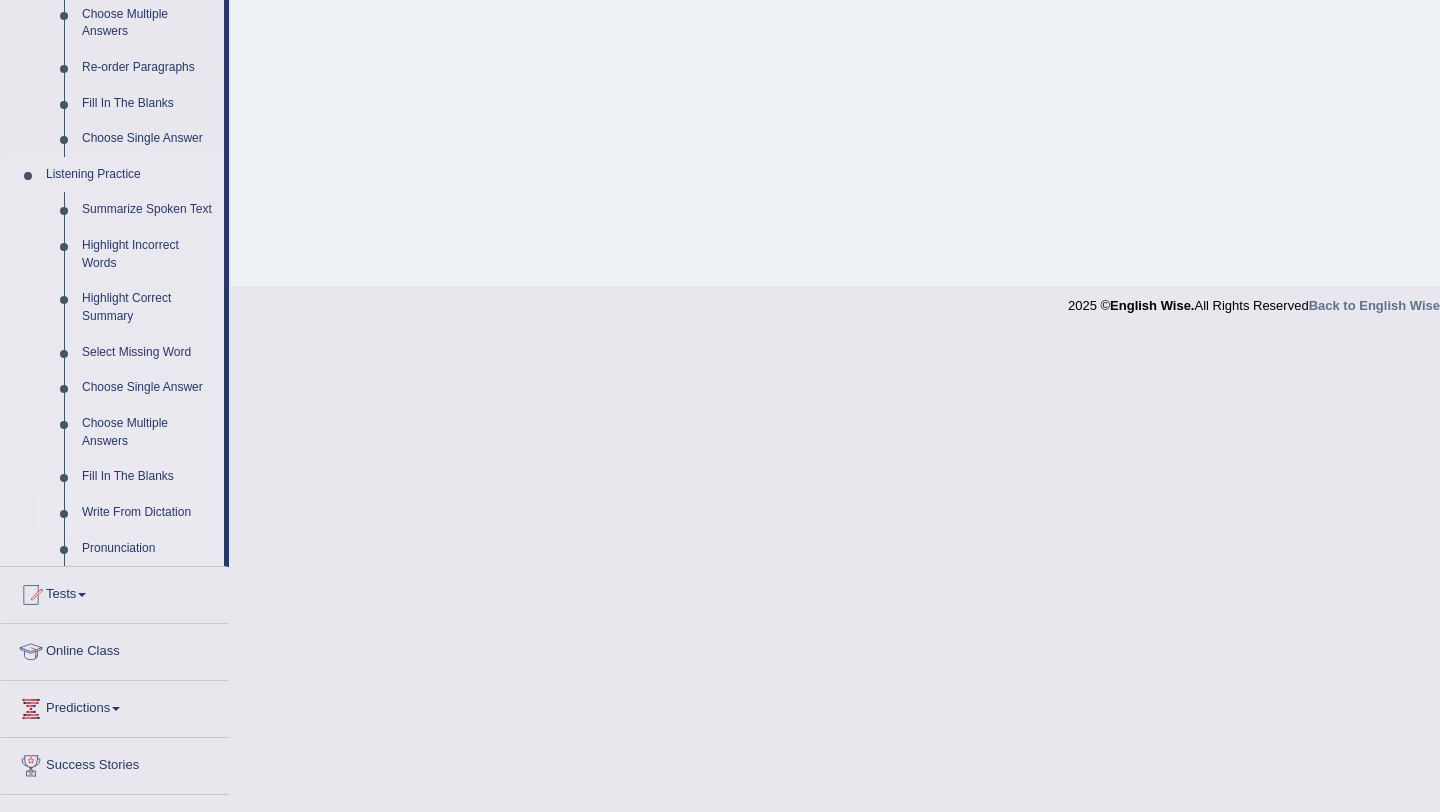 click on "Write From Dictation" at bounding box center (148, 513) 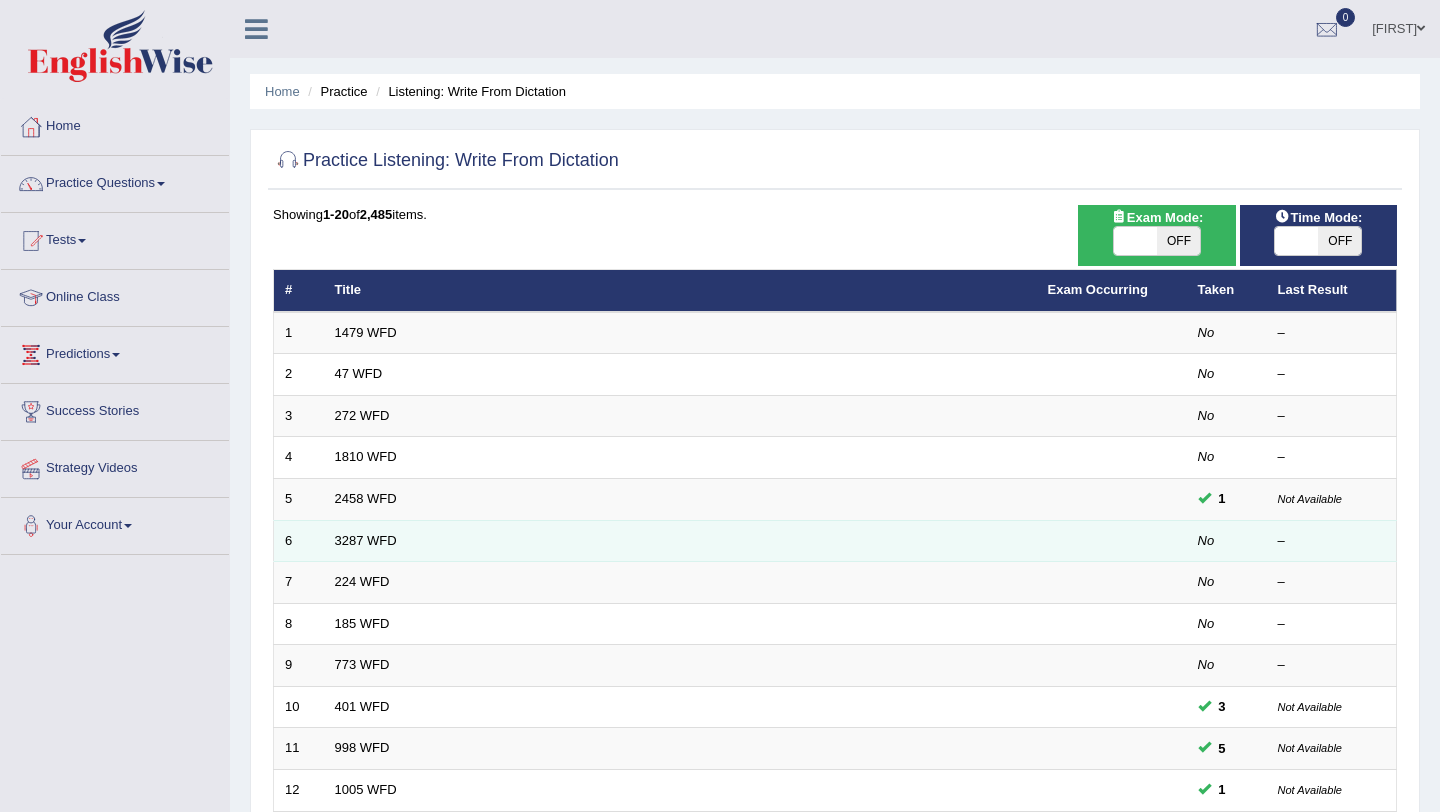 scroll, scrollTop: 0, scrollLeft: 0, axis: both 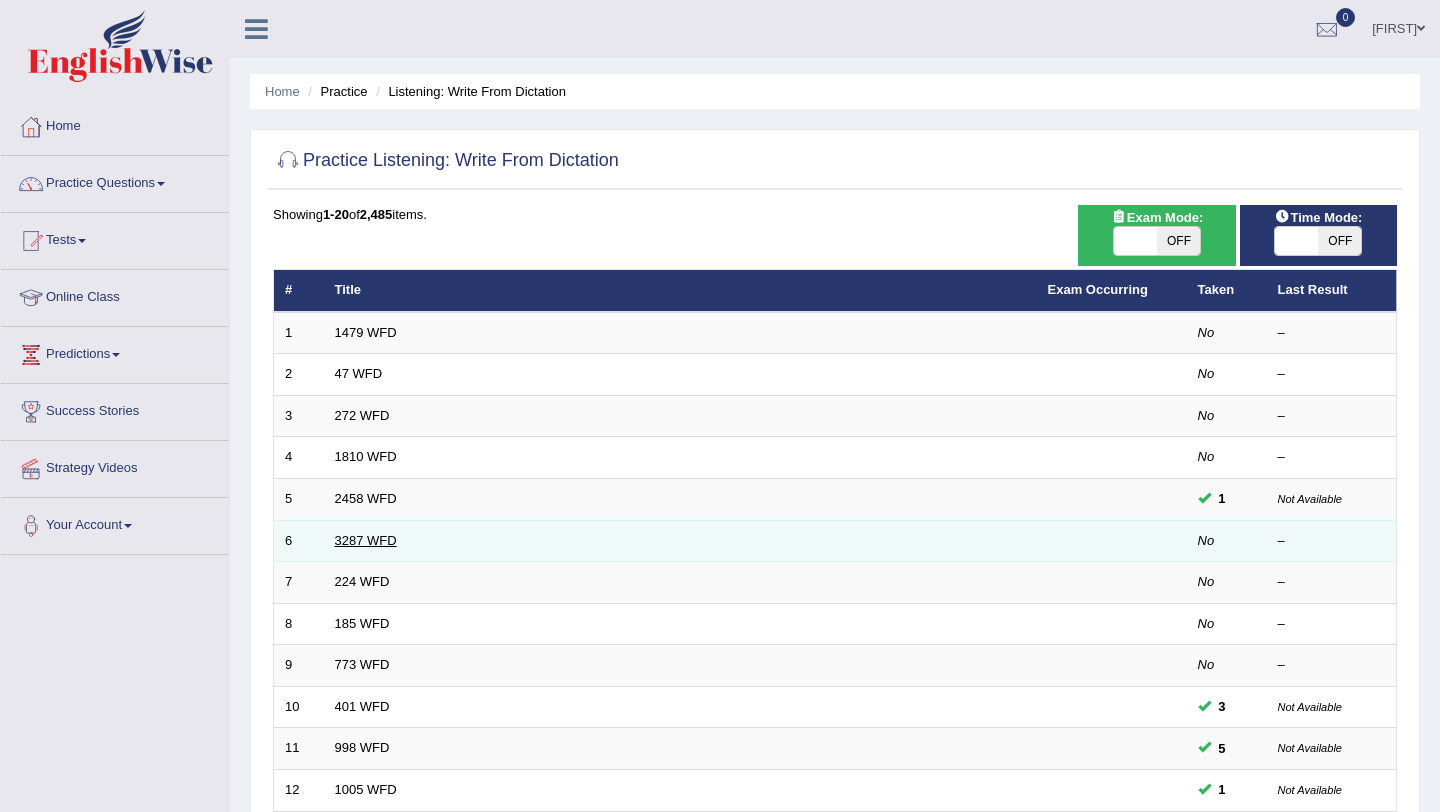 click on "3287 WFD" at bounding box center [366, 540] 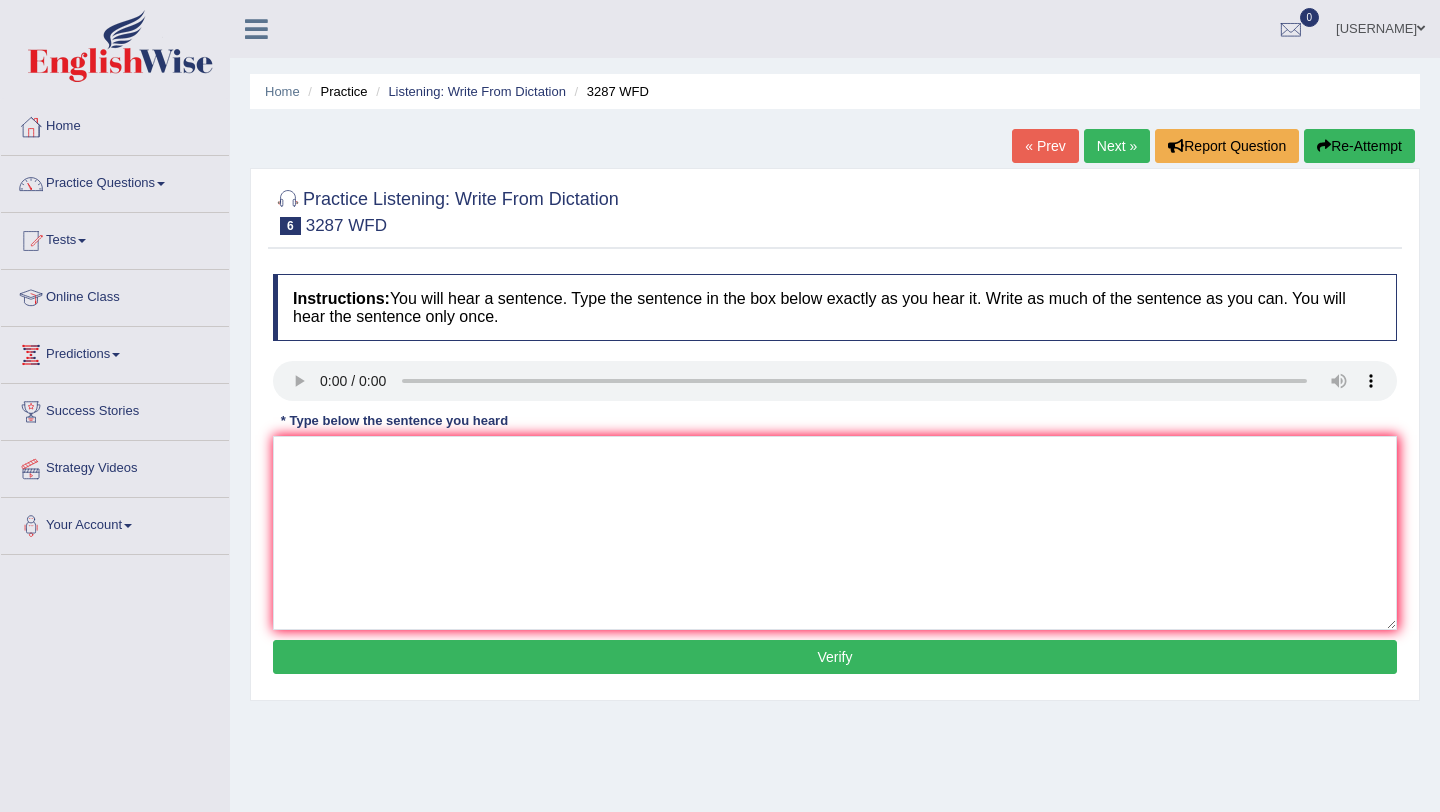 scroll, scrollTop: 136, scrollLeft: 0, axis: vertical 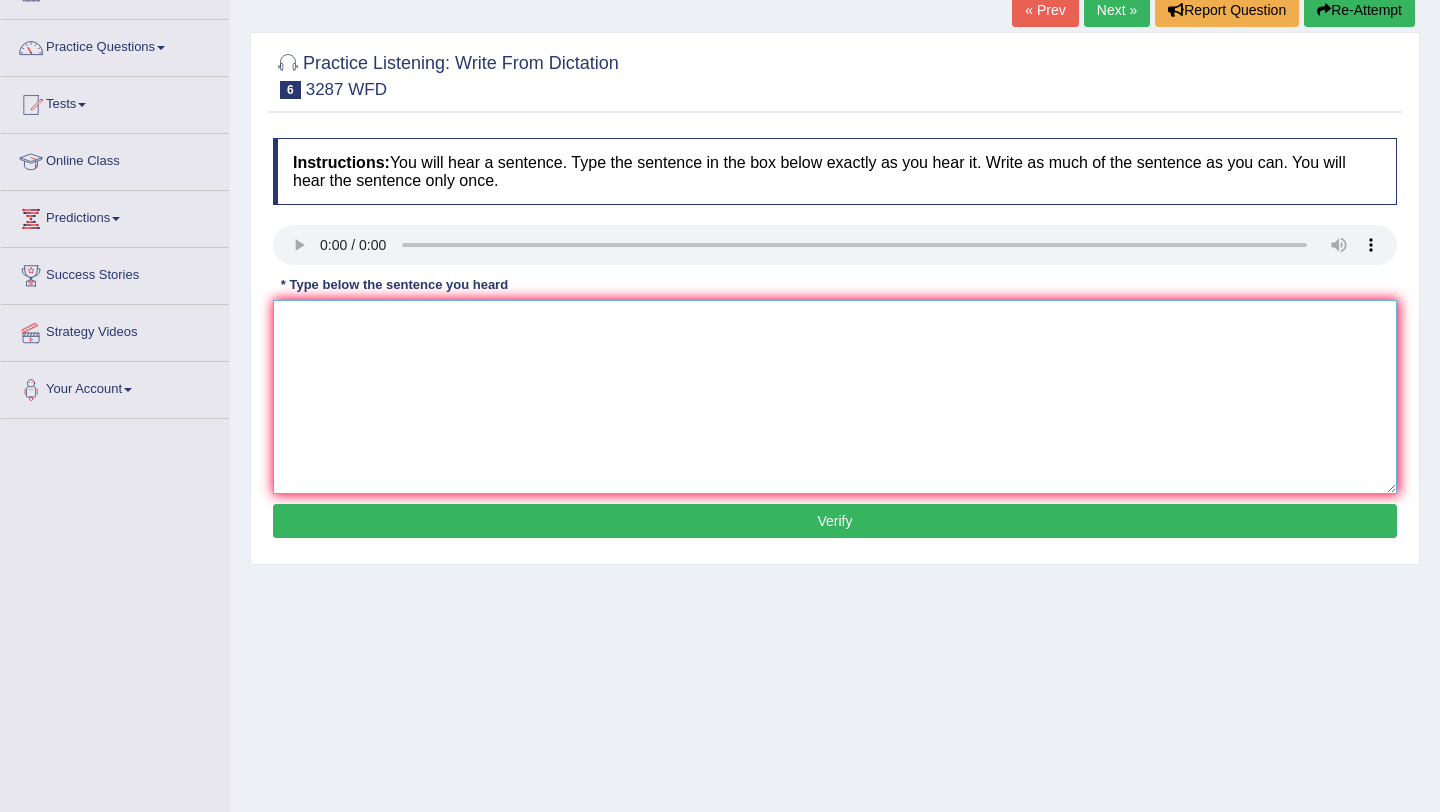 click at bounding box center [835, 397] 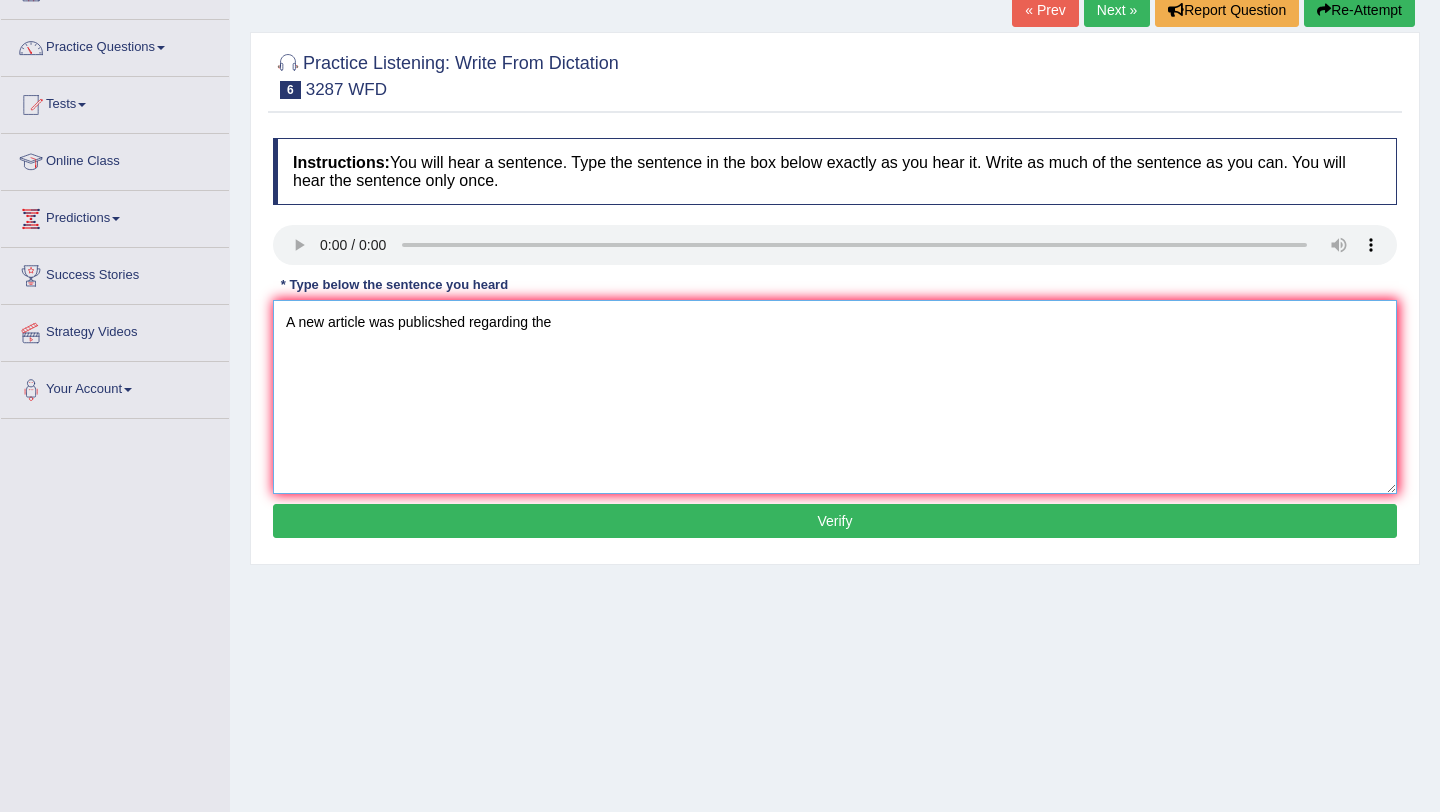click on "A new article was publicshed regarding the" at bounding box center (835, 397) 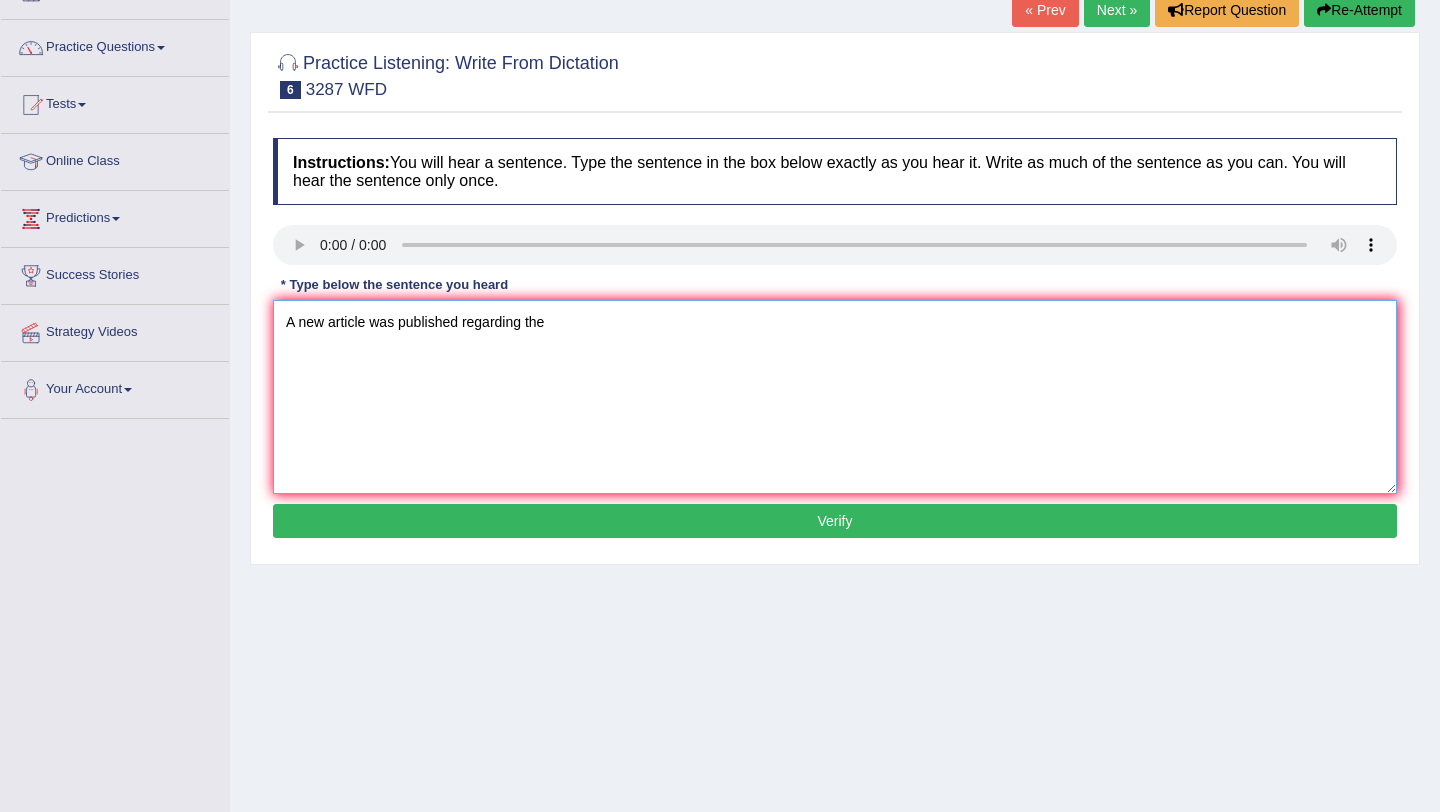 click on "A new article was published regarding the" at bounding box center [835, 397] 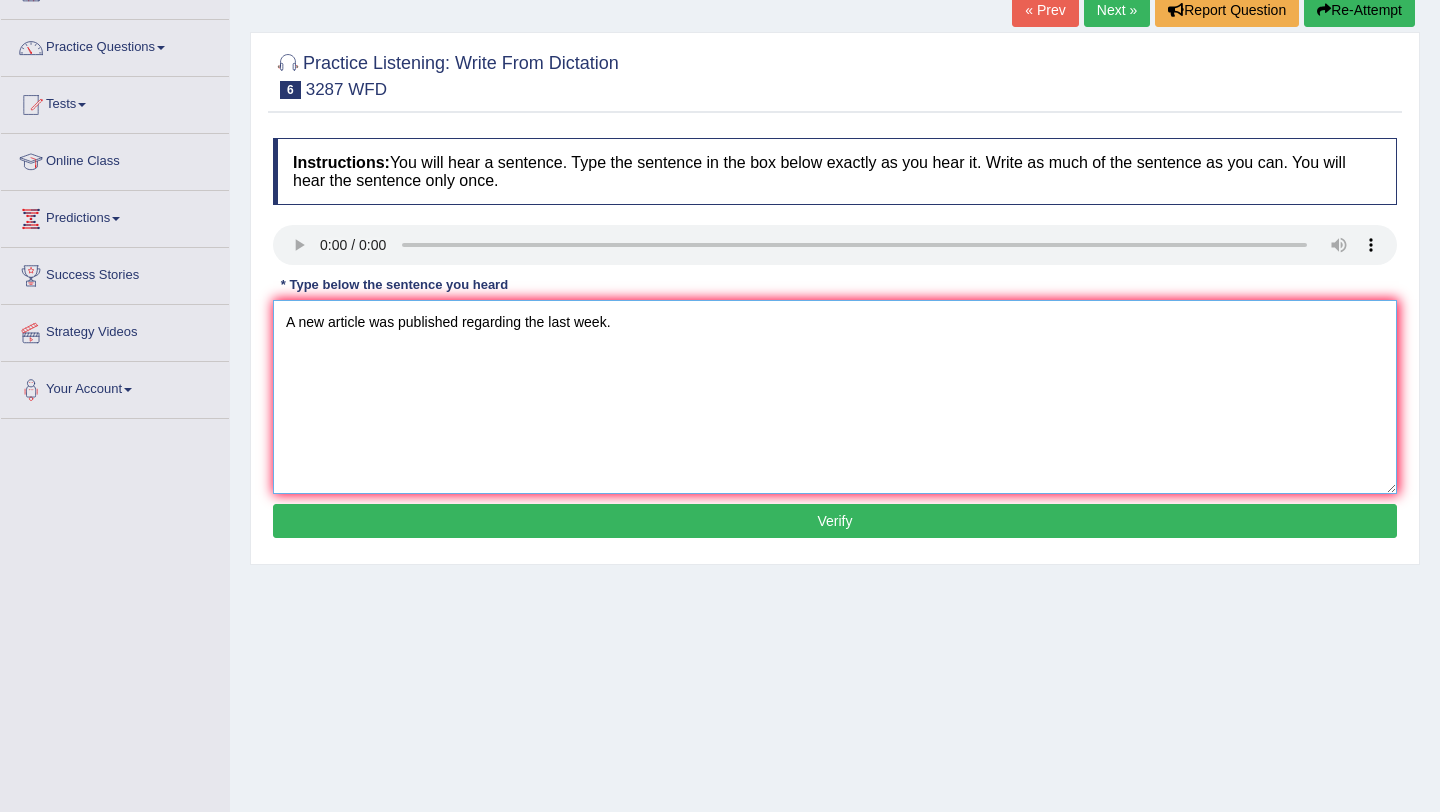 click on "A new article was published regarding the last week." at bounding box center [835, 397] 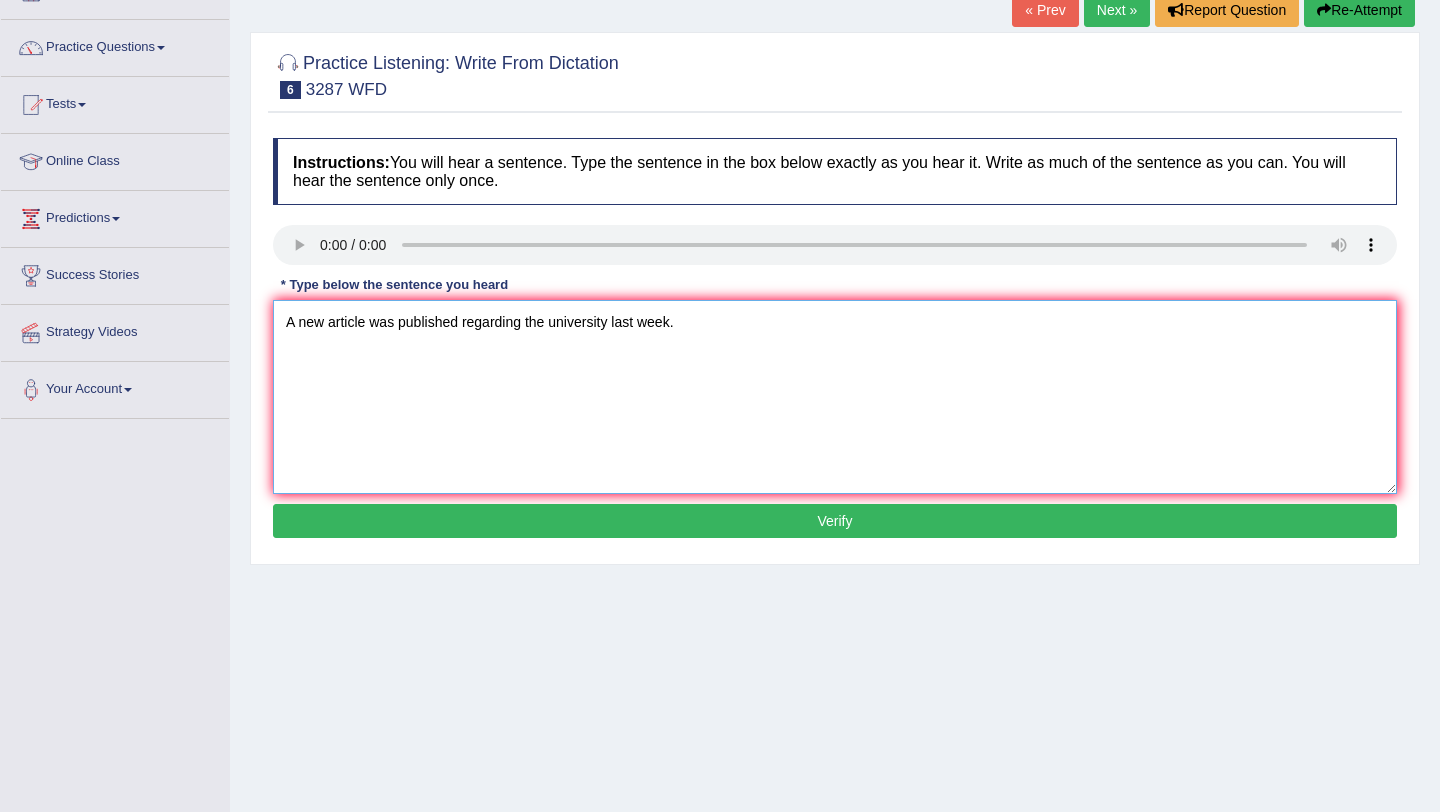 click on "A new article was published regarding the university last week." at bounding box center (835, 397) 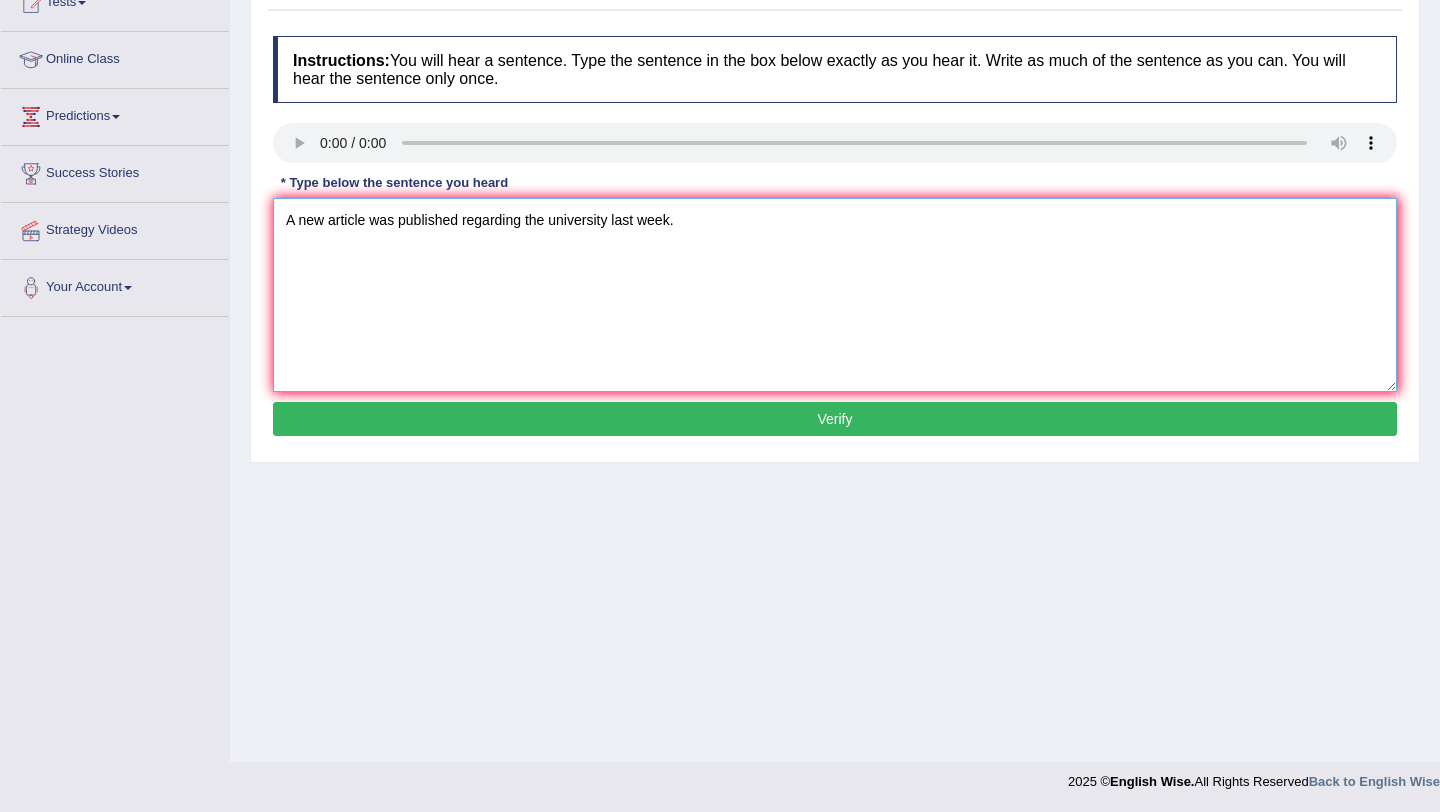 type on "A new article was published regarding the university last week." 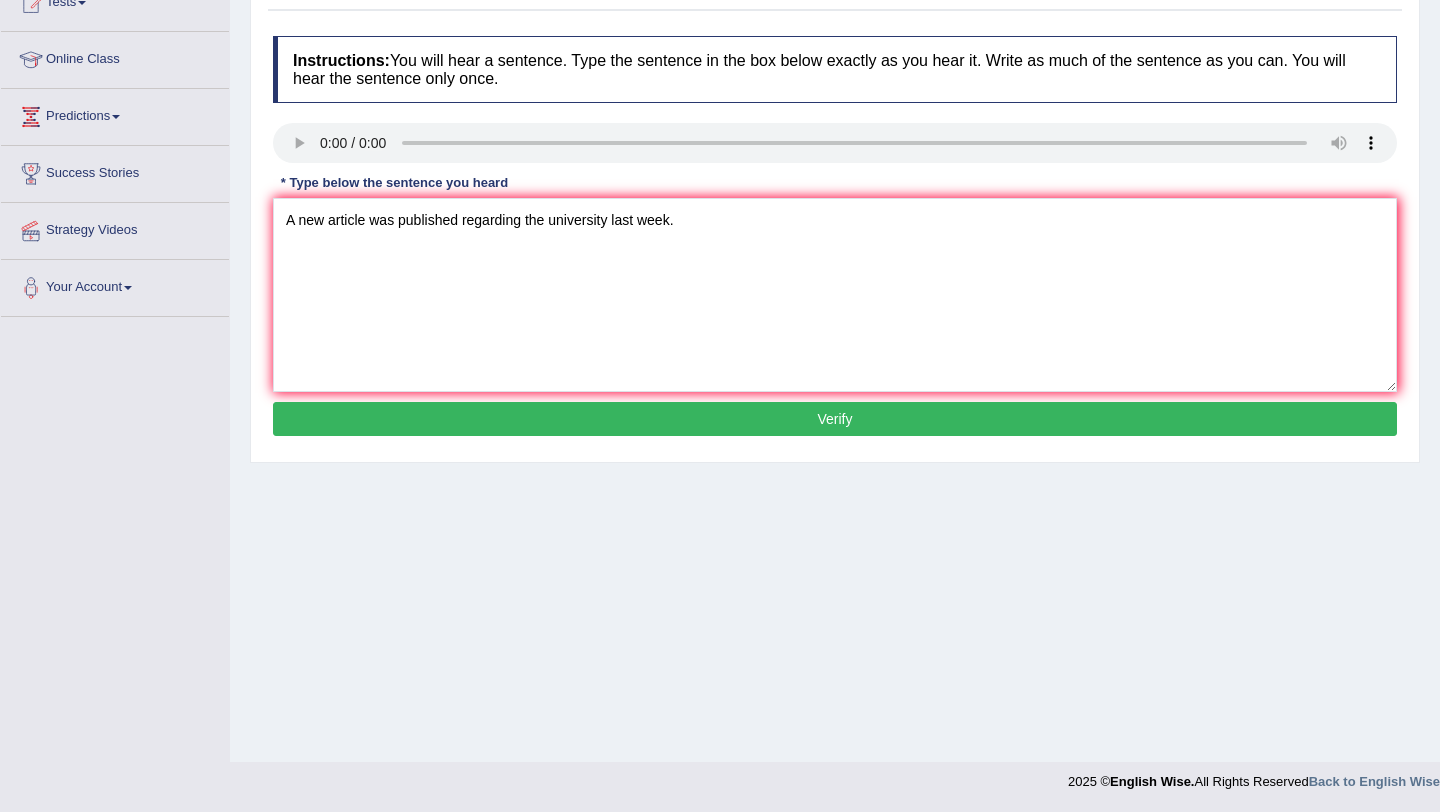 click on "Verify" at bounding box center (835, 419) 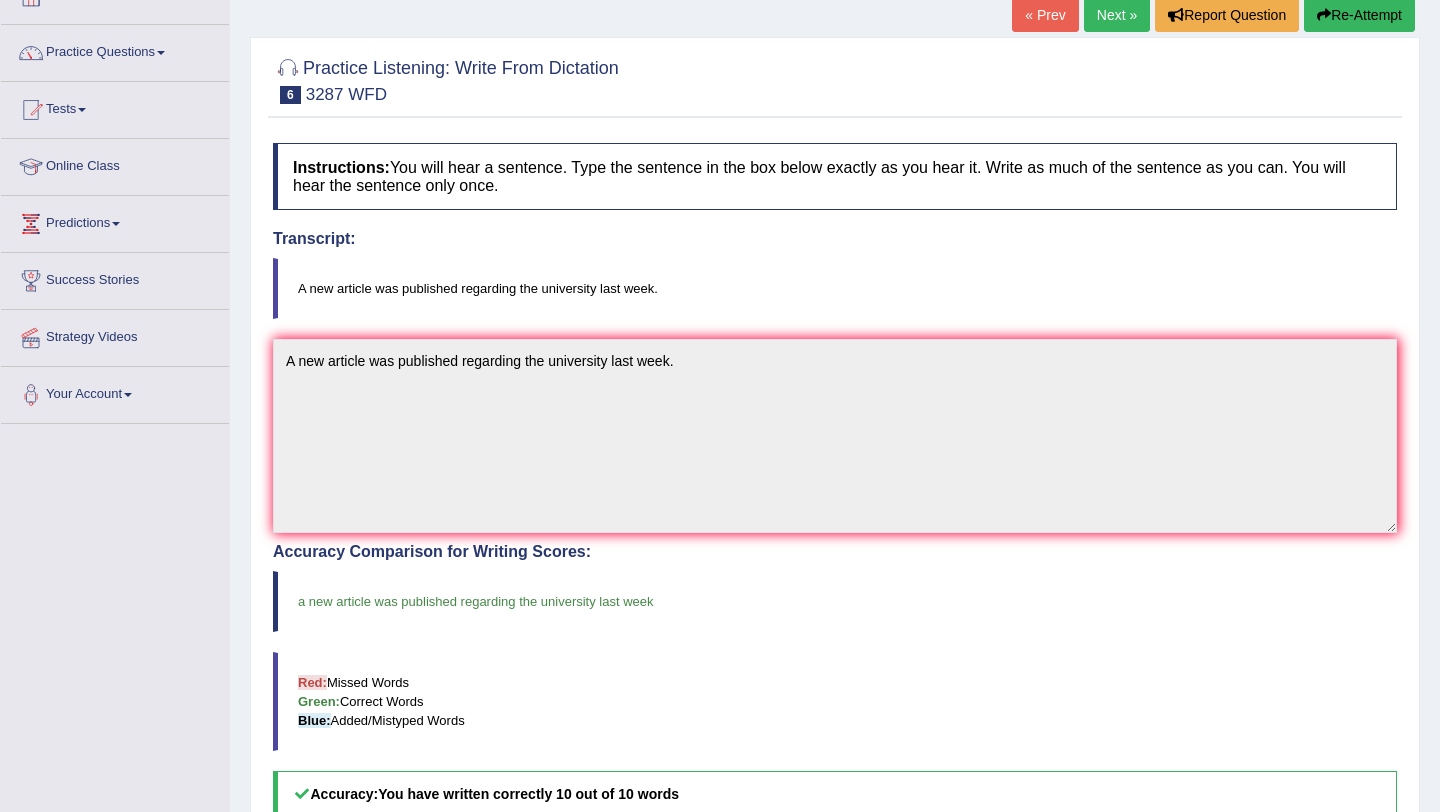 scroll, scrollTop: 0, scrollLeft: 0, axis: both 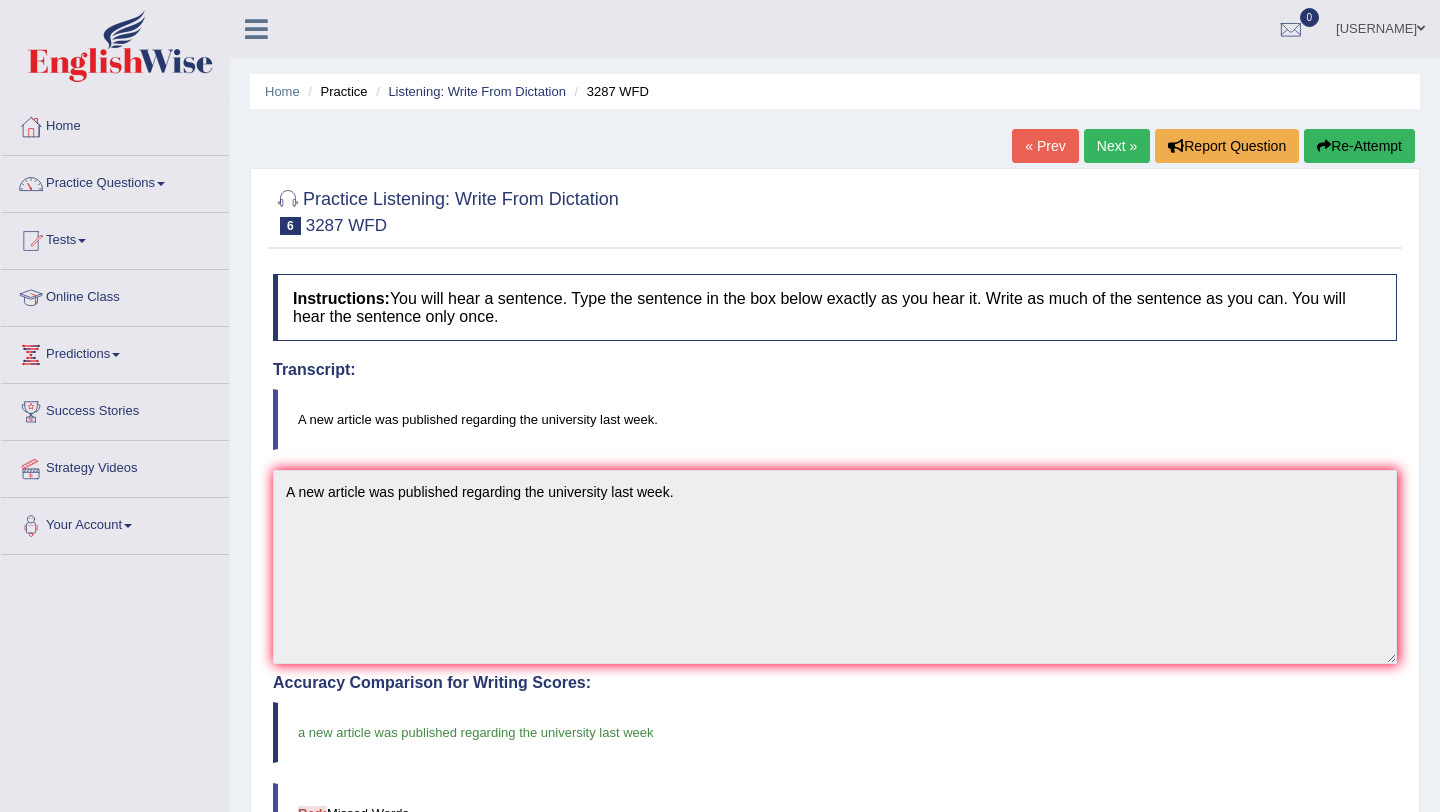 click on "Re-Attempt" at bounding box center (1359, 146) 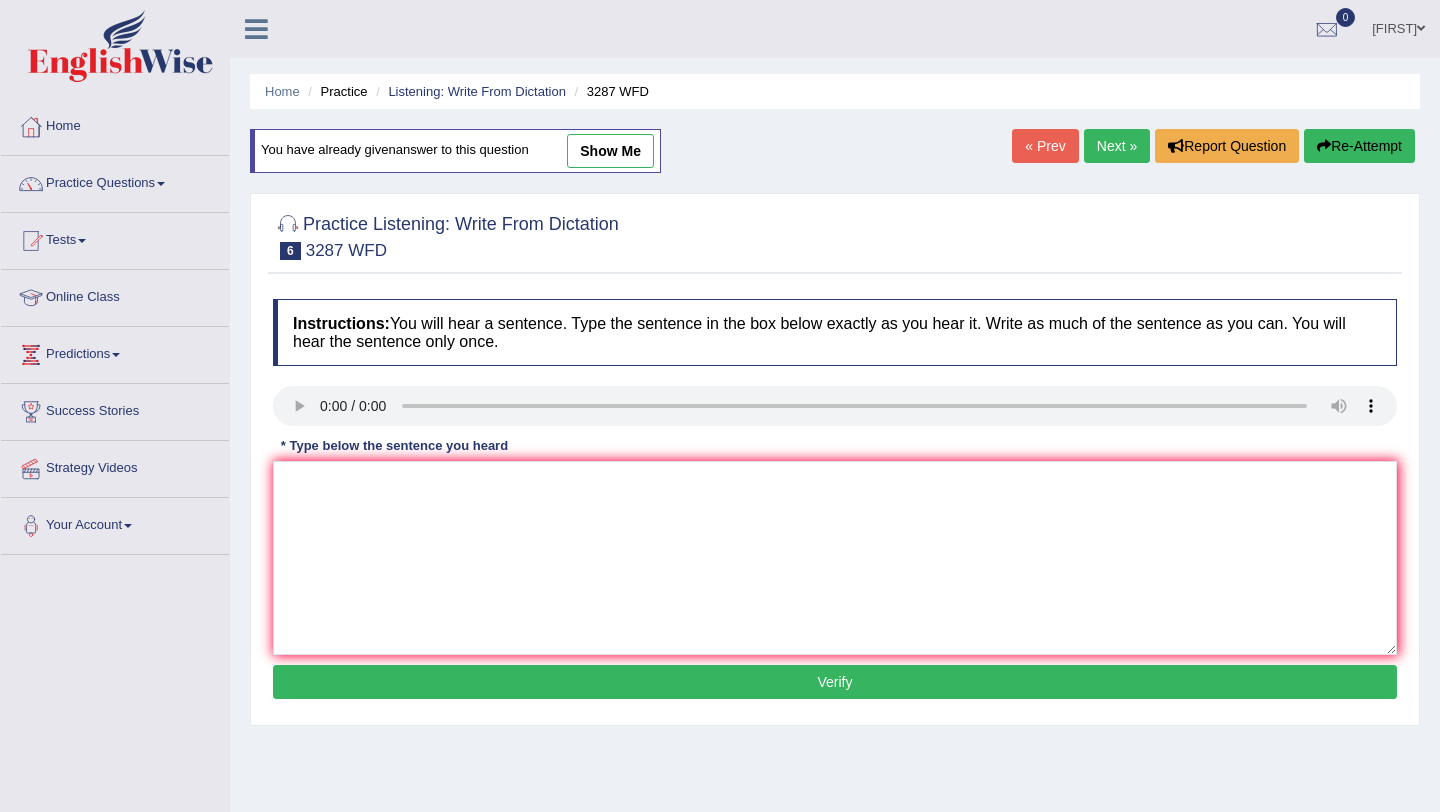 click at bounding box center (835, 558) 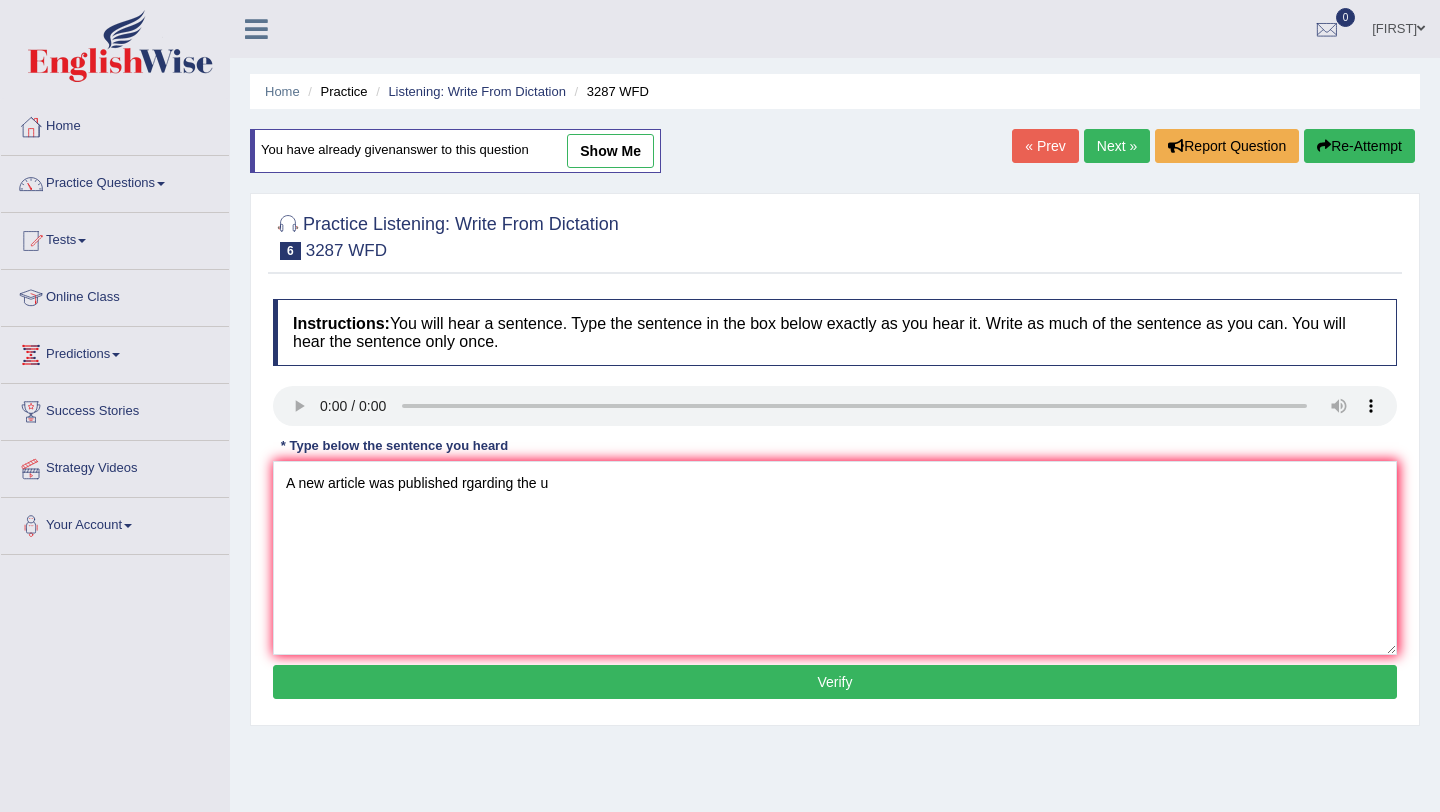 click on "A new article was published rgarding the u" at bounding box center [835, 558] 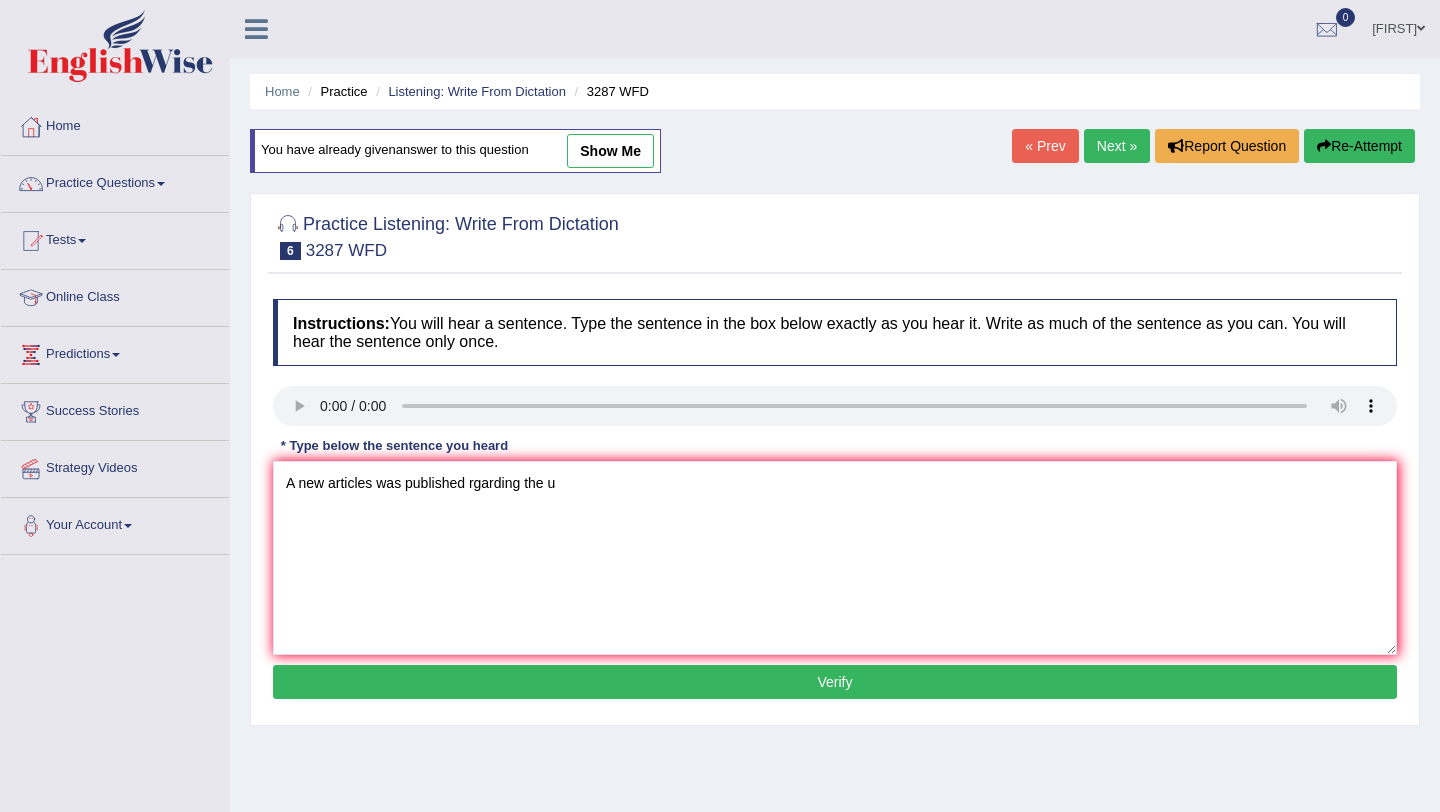 click on "A new articles was published rgarding the u" at bounding box center [835, 558] 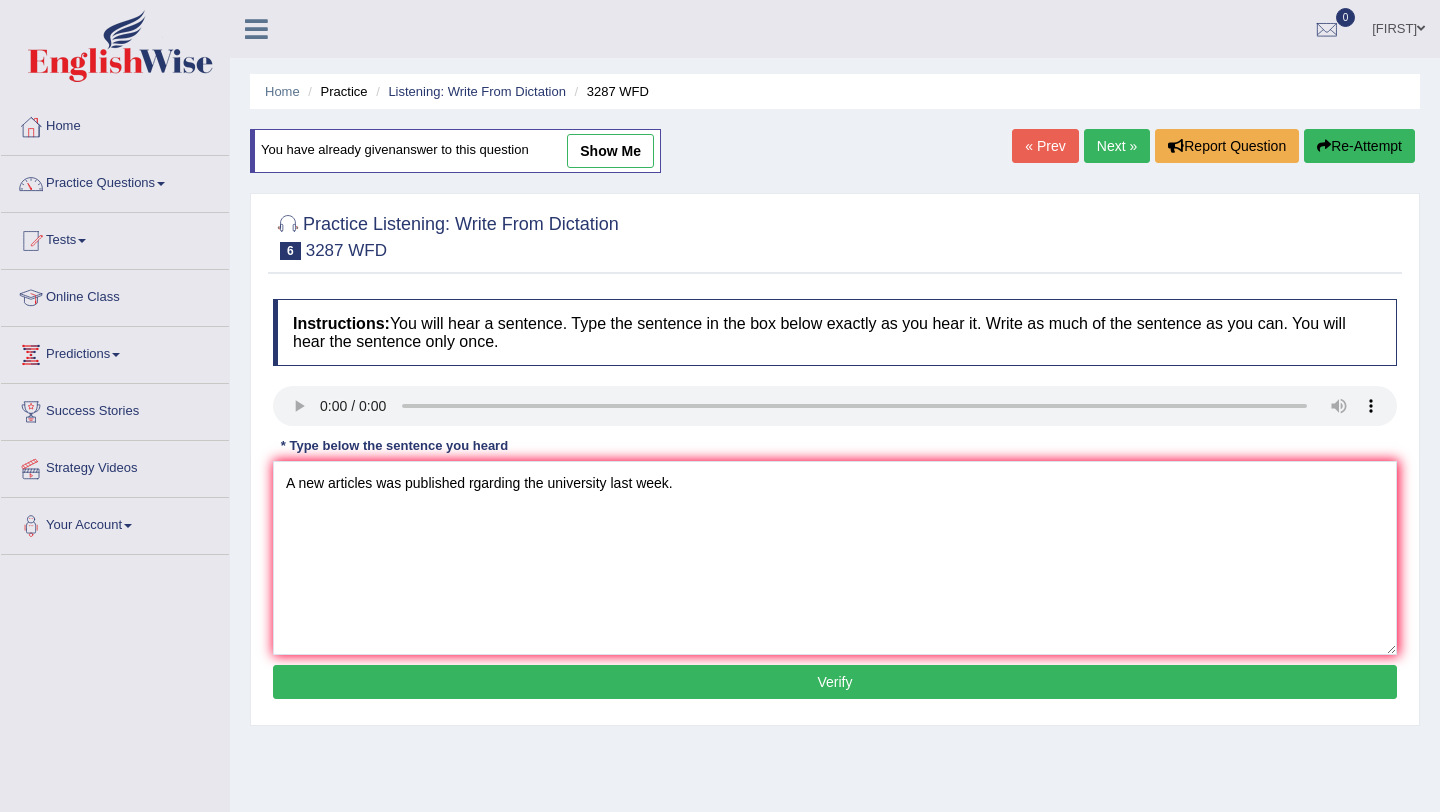 type on "A new articles was published rgarding the university last week." 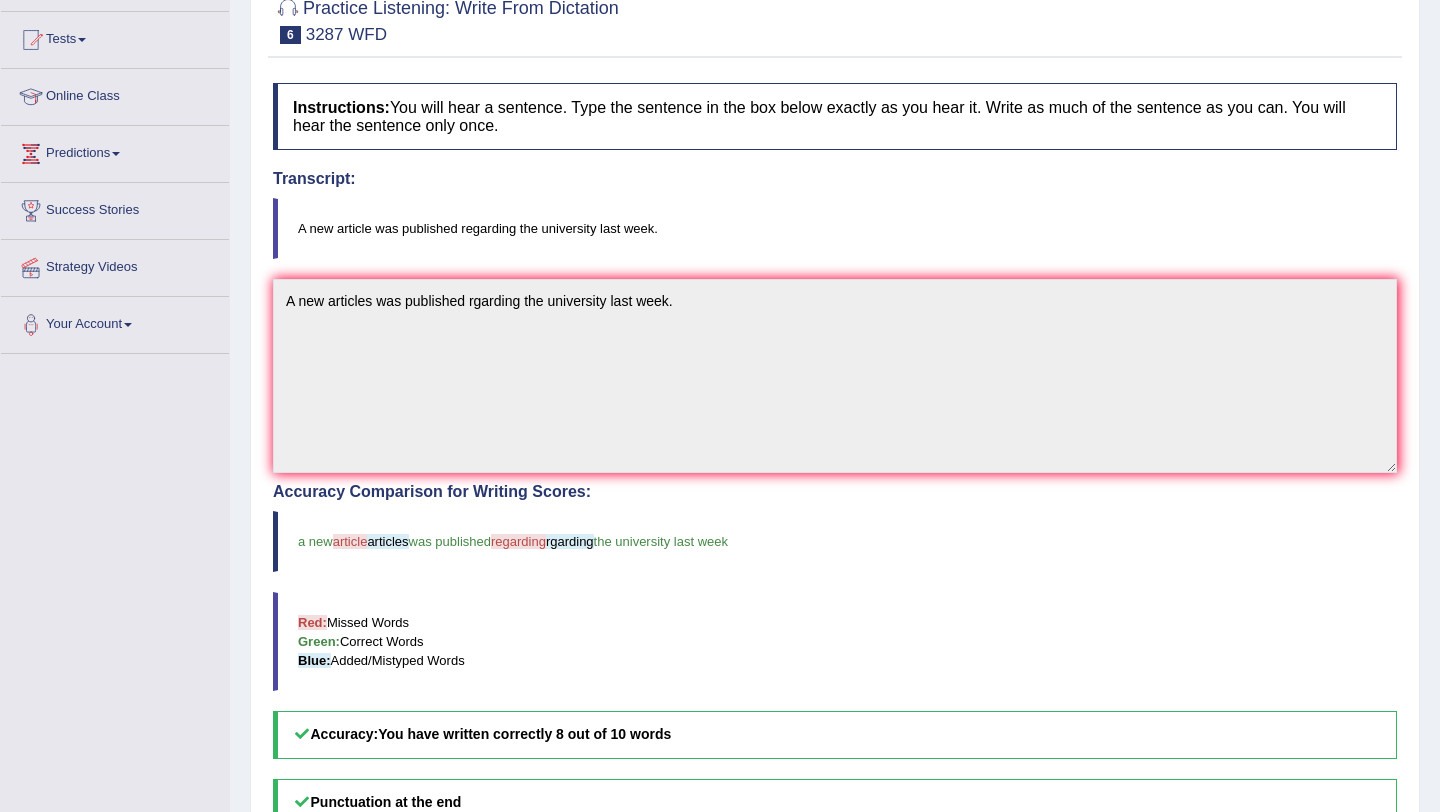 scroll, scrollTop: 165, scrollLeft: 0, axis: vertical 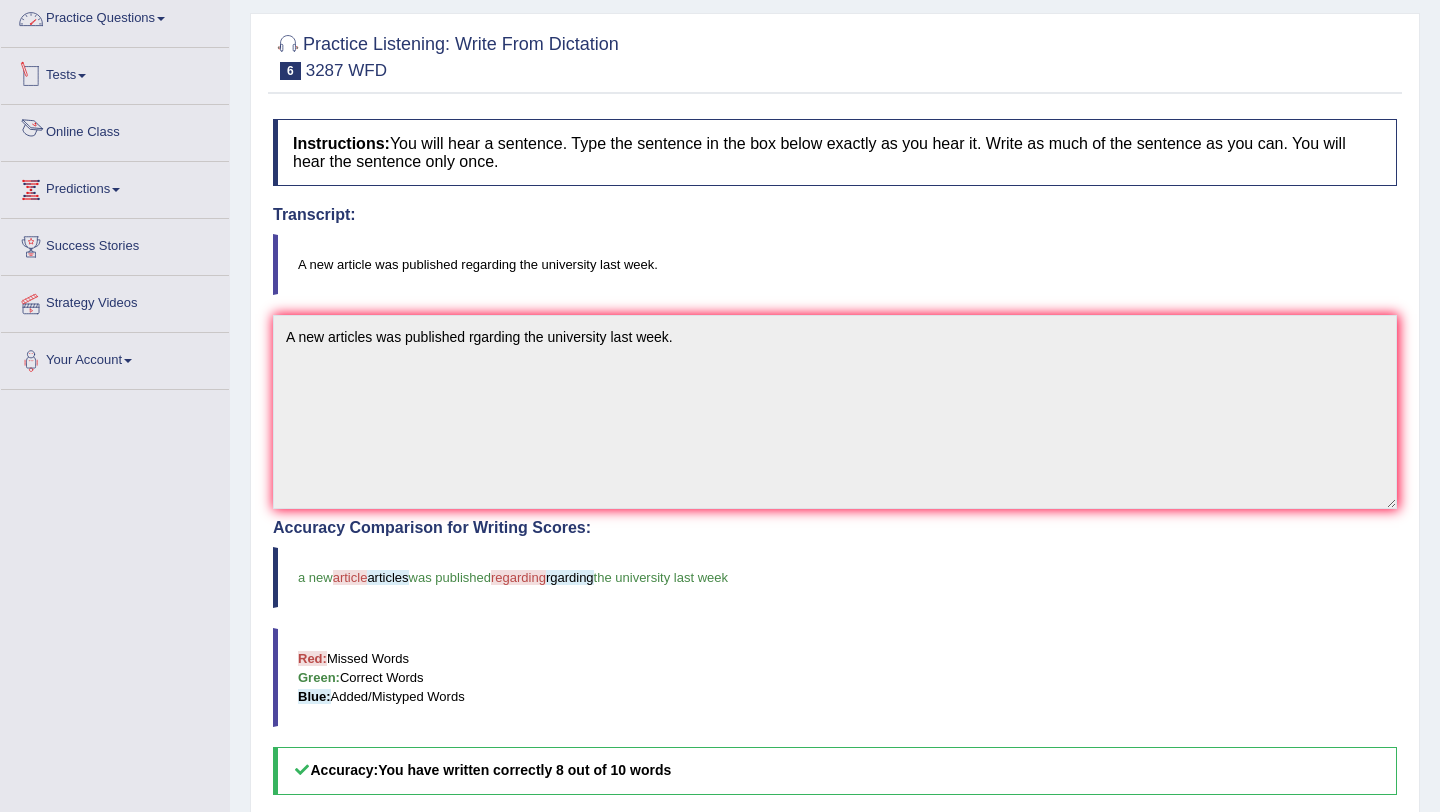 click on "Practice Questions" at bounding box center [115, 16] 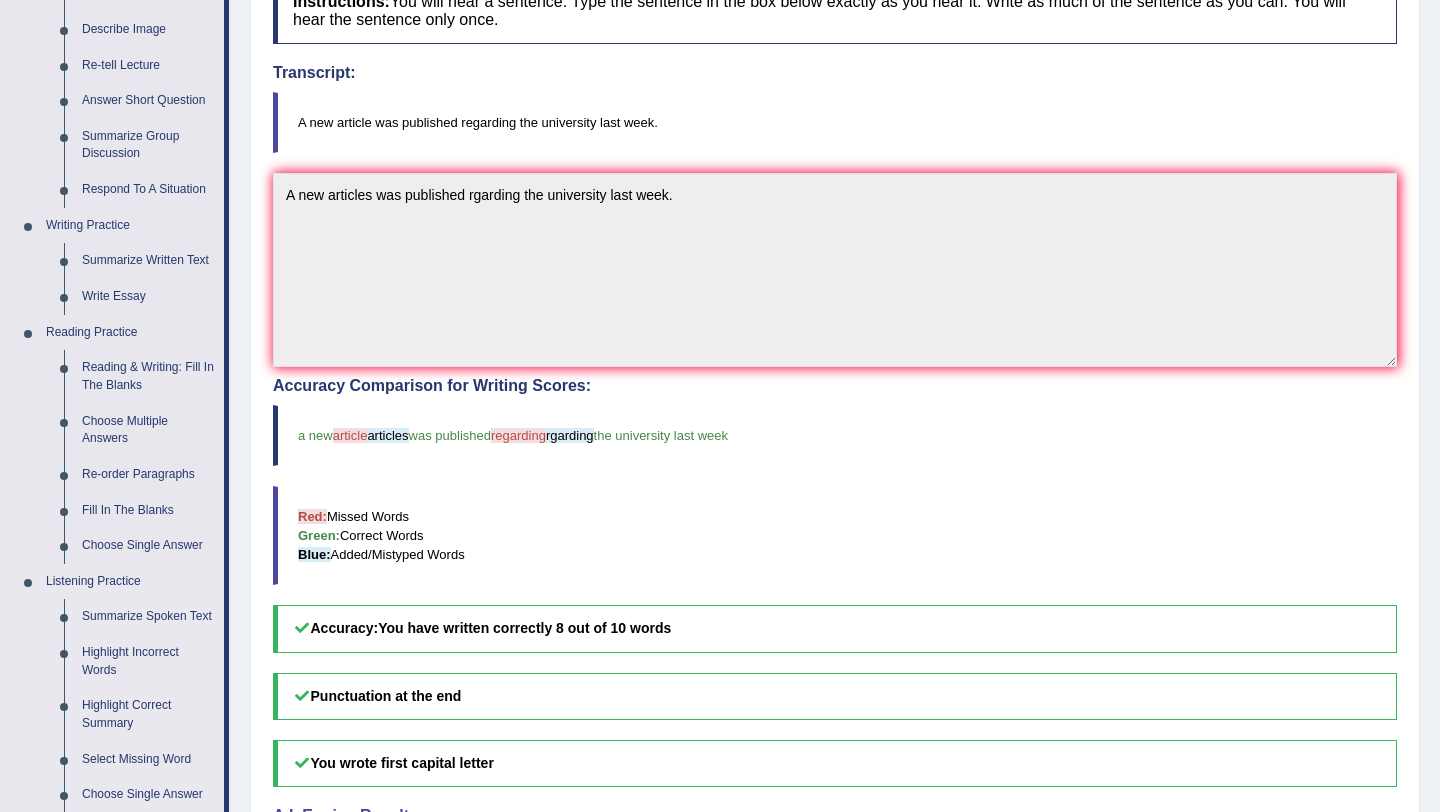 scroll, scrollTop: 0, scrollLeft: 0, axis: both 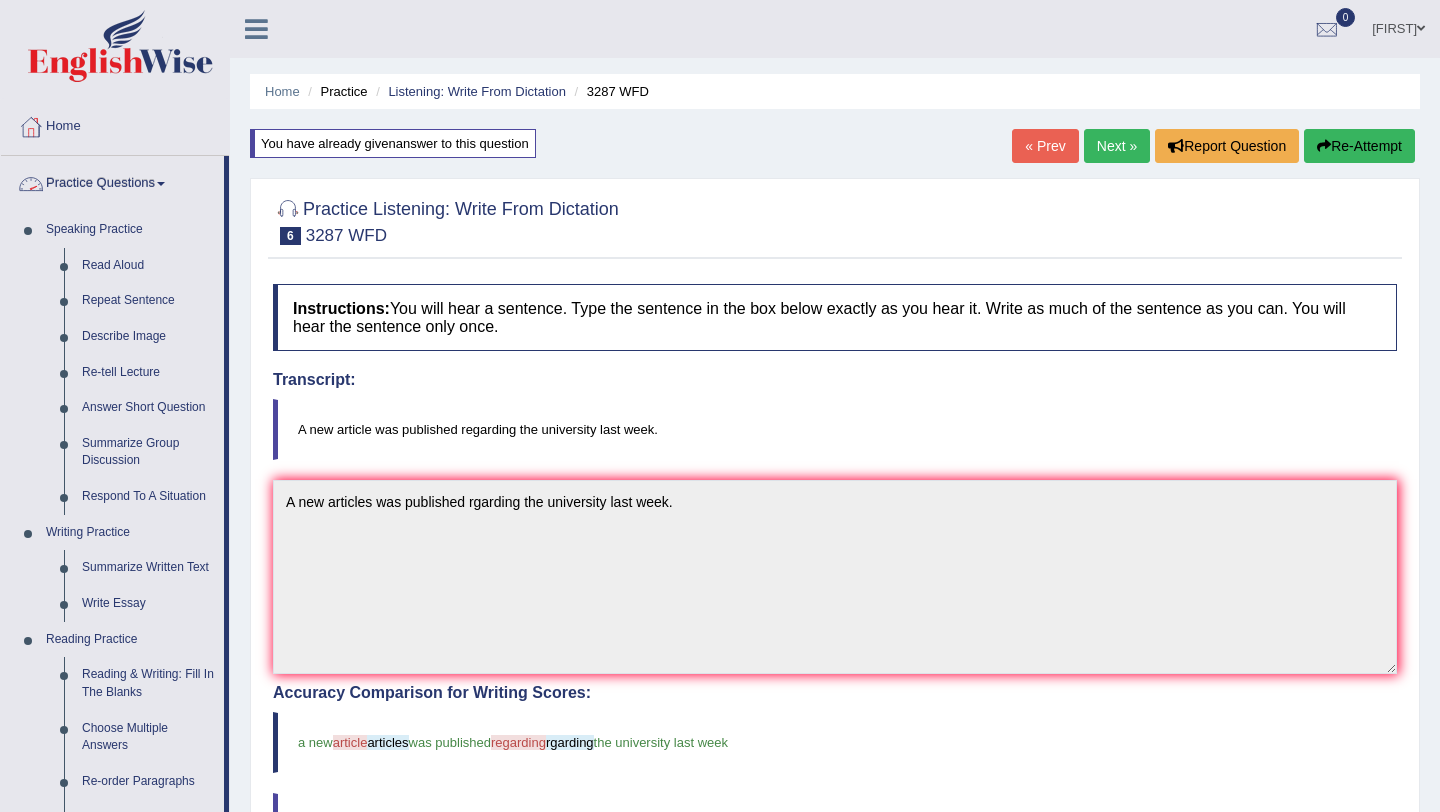 click on "Practice Questions" at bounding box center (112, 181) 